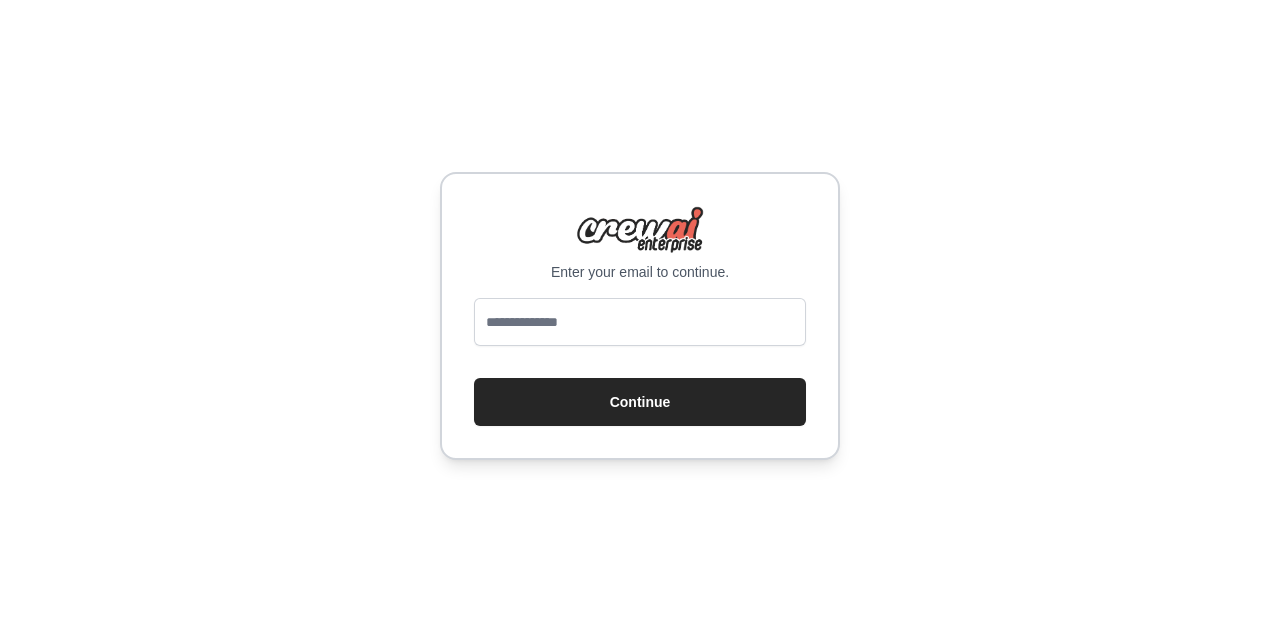 scroll, scrollTop: 0, scrollLeft: 0, axis: both 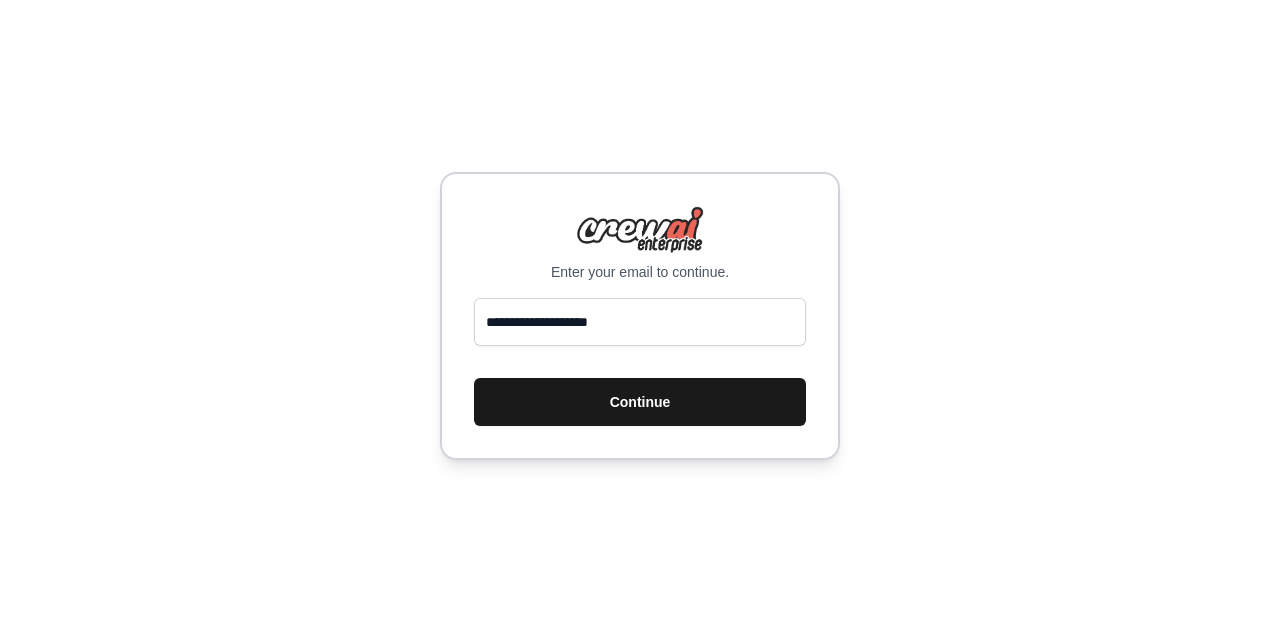 click on "Continue" at bounding box center [640, 402] 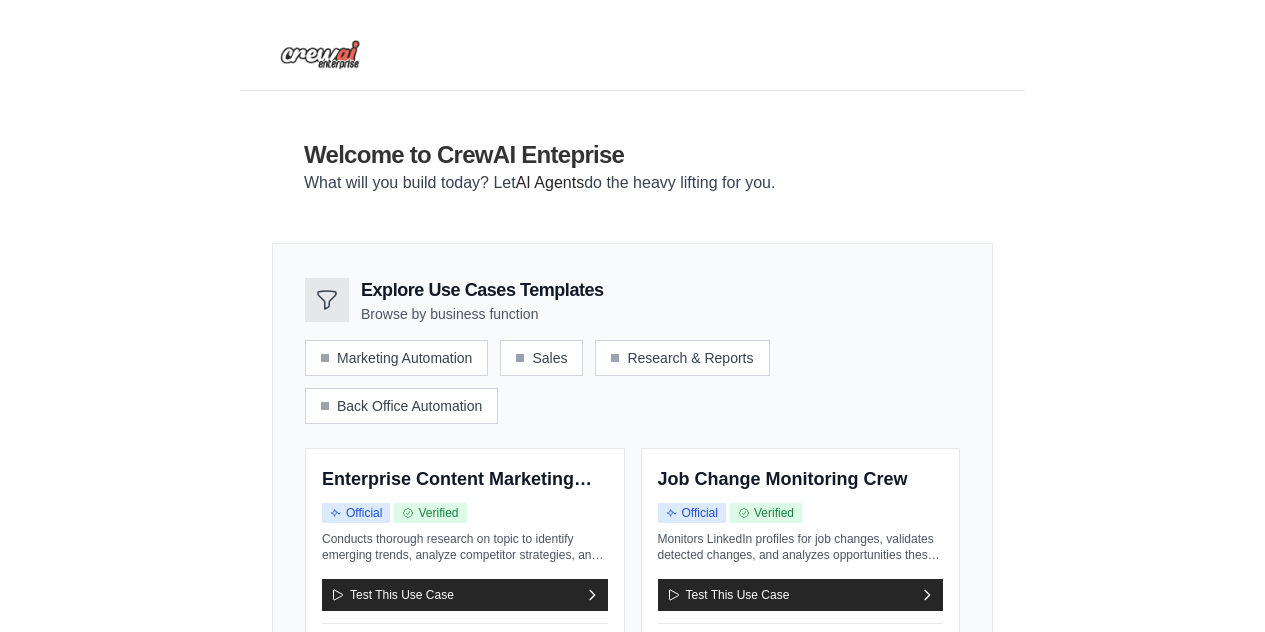 scroll, scrollTop: 0, scrollLeft: 0, axis: both 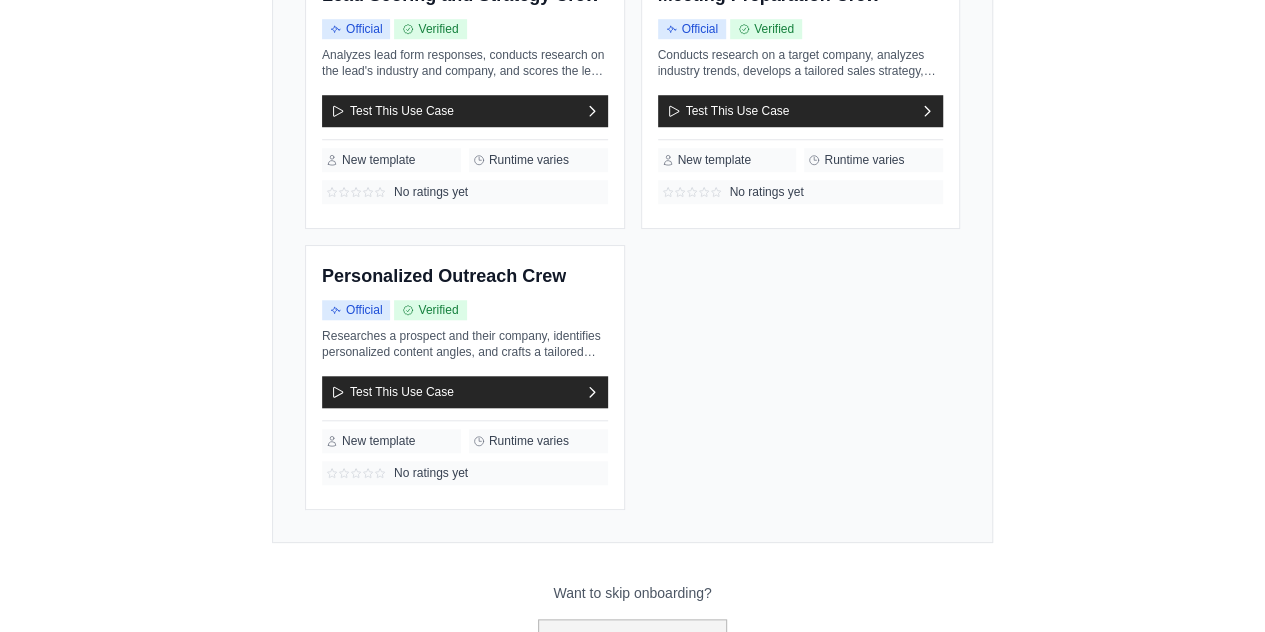 click on "Go to the dashboard!" at bounding box center [633, 638] 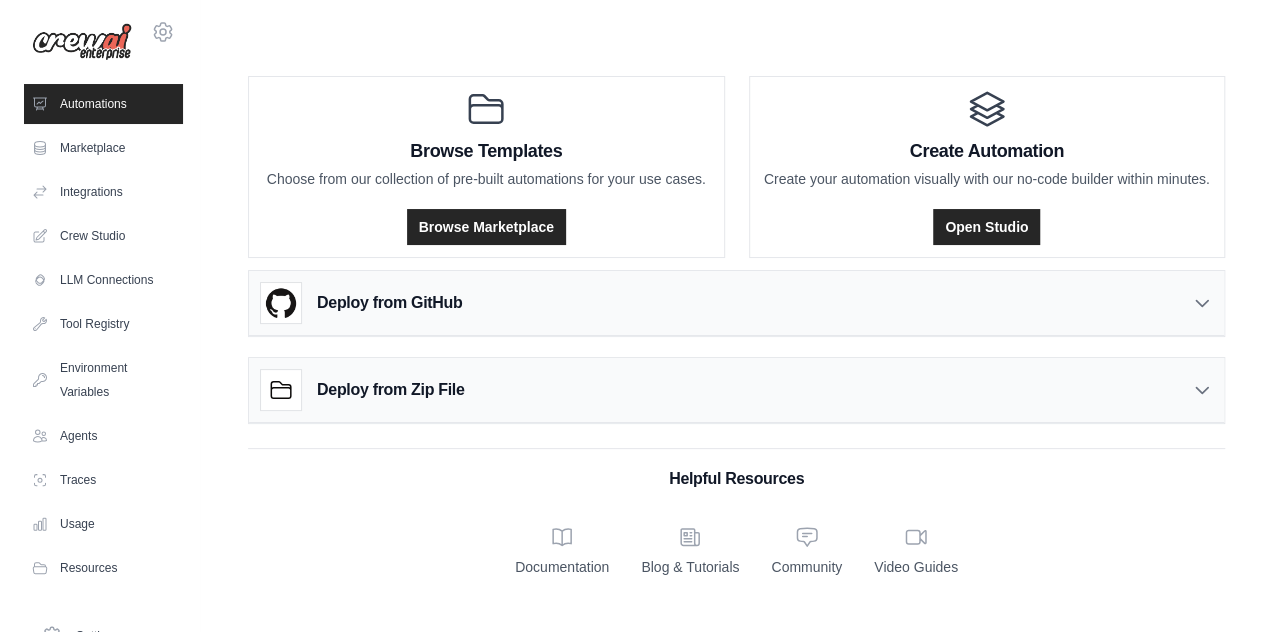 scroll, scrollTop: 0, scrollLeft: 0, axis: both 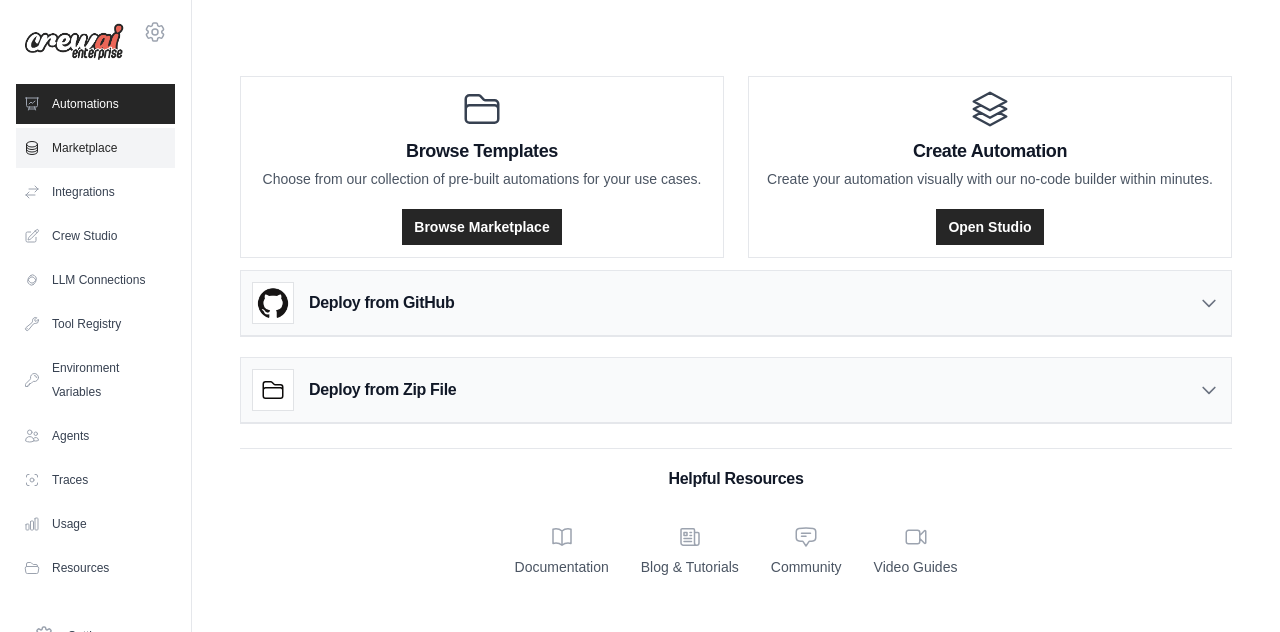 click on "Marketplace" at bounding box center [95, 148] 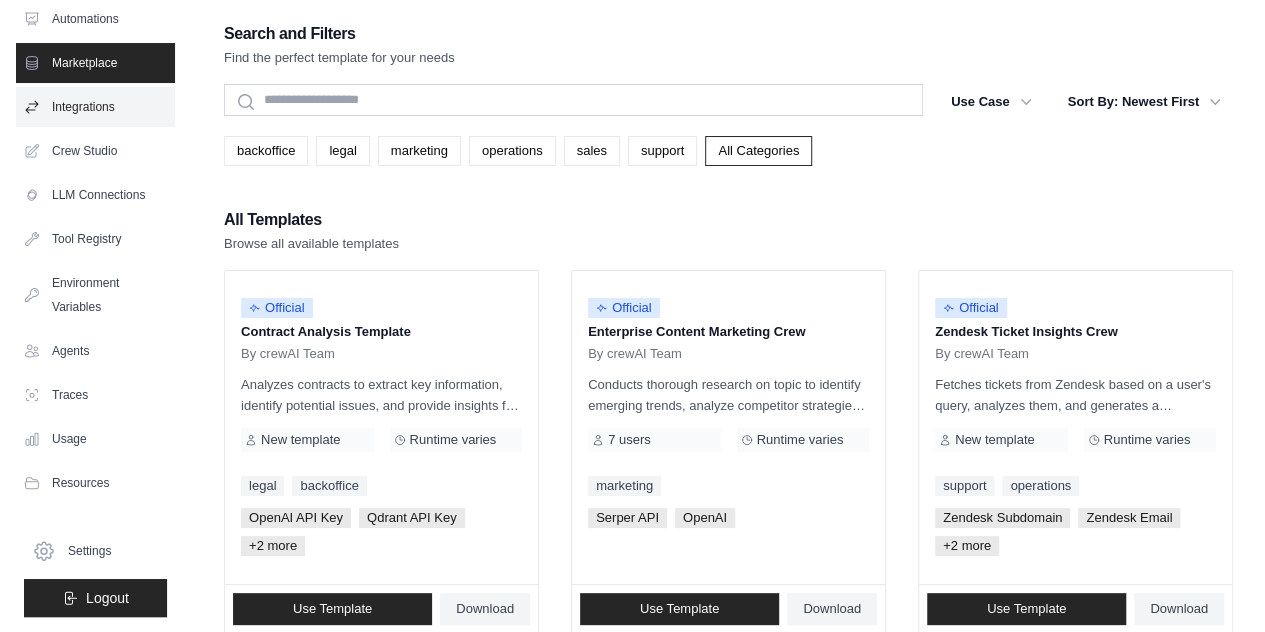 scroll, scrollTop: 0, scrollLeft: 0, axis: both 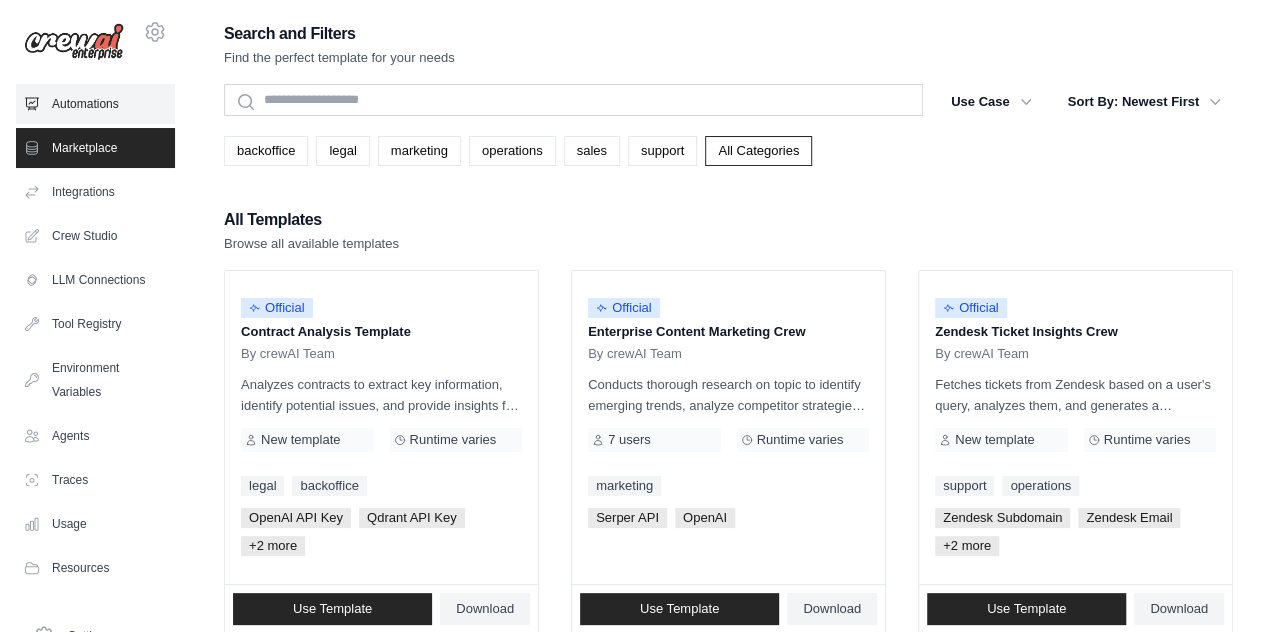 click on "Automations" at bounding box center [95, 104] 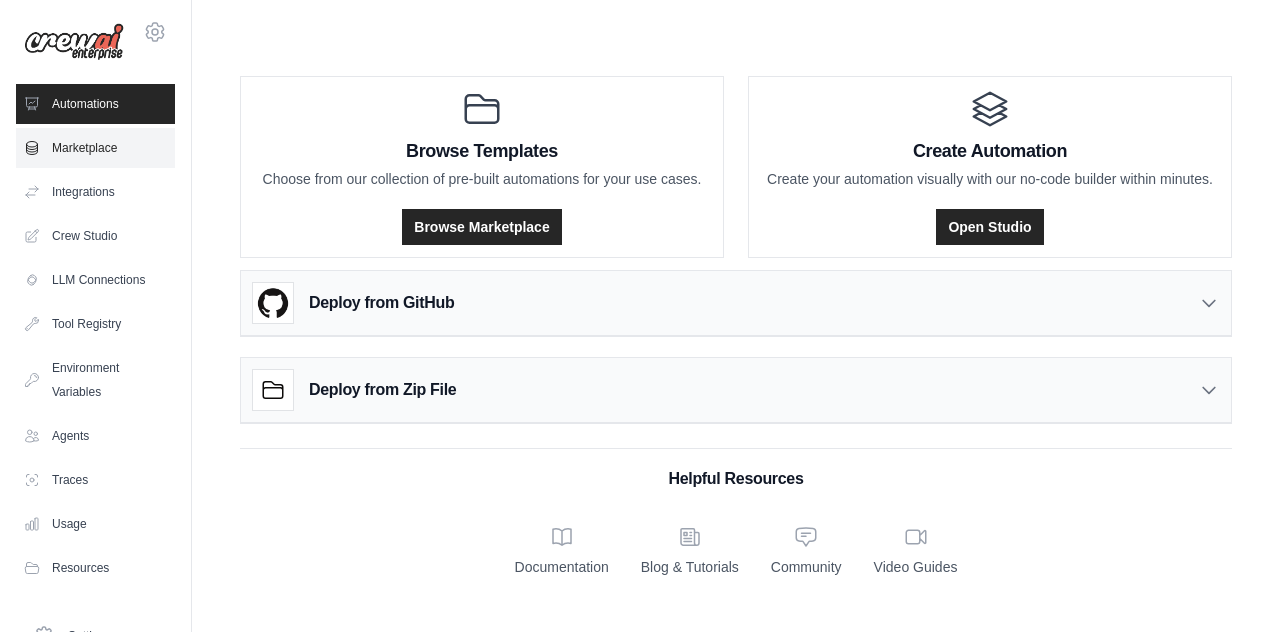 click on "Marketplace" at bounding box center (95, 148) 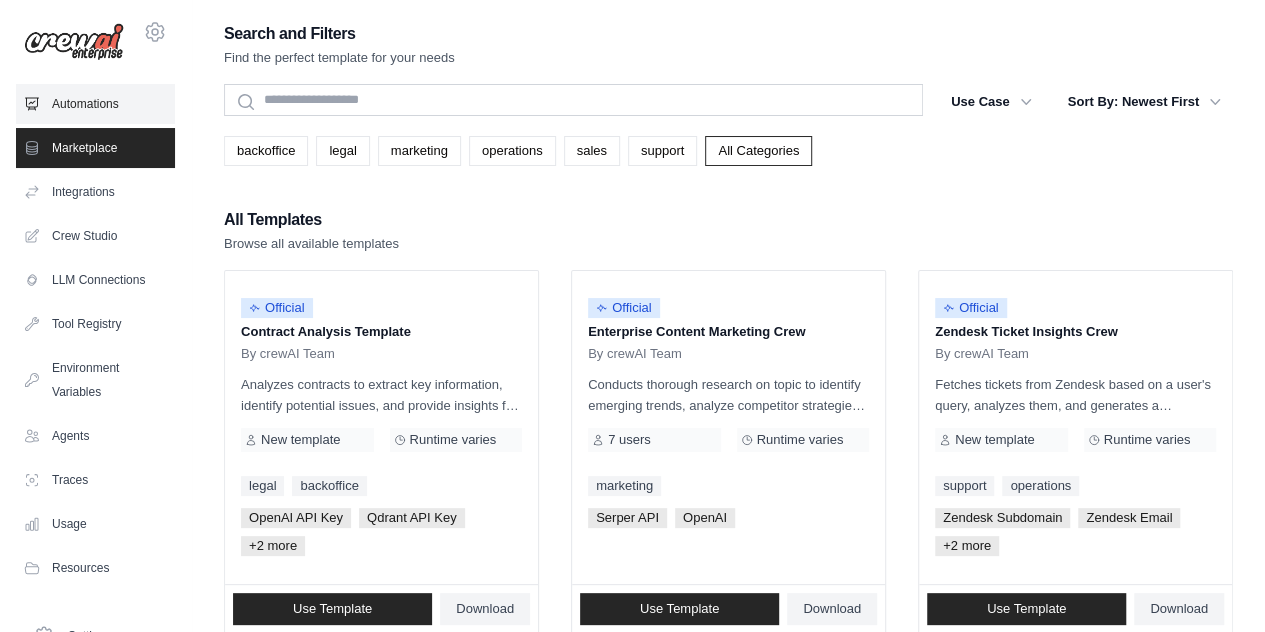 click on "Automations" at bounding box center [95, 104] 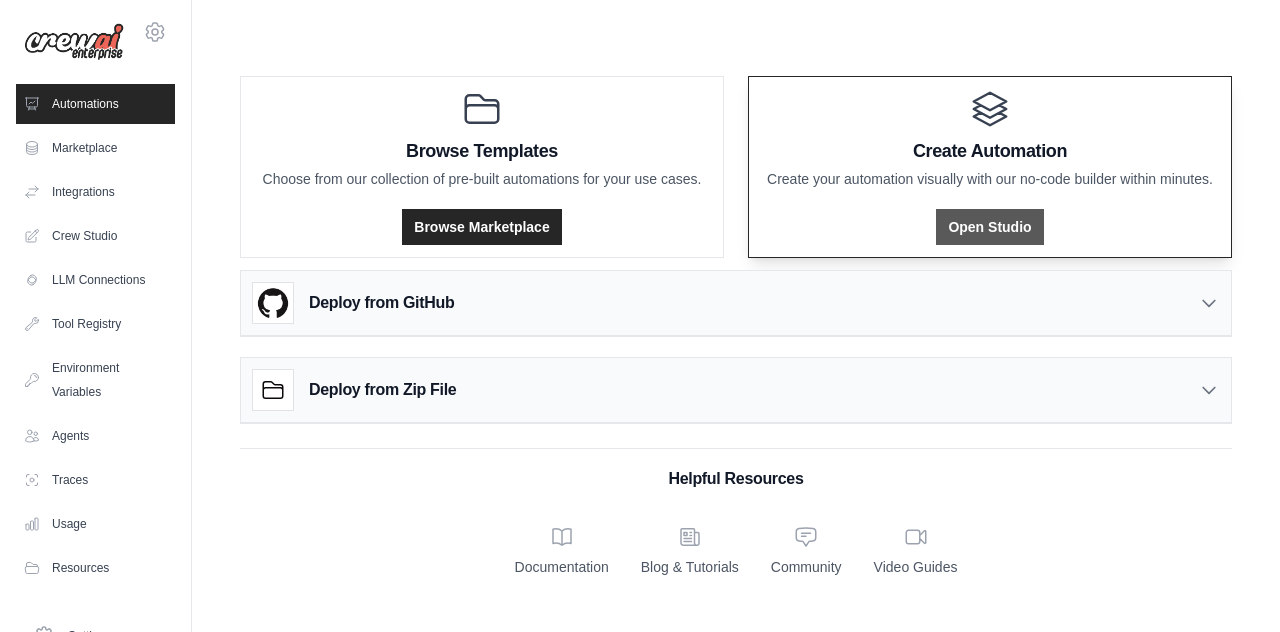 click on "Open Studio" at bounding box center (989, 227) 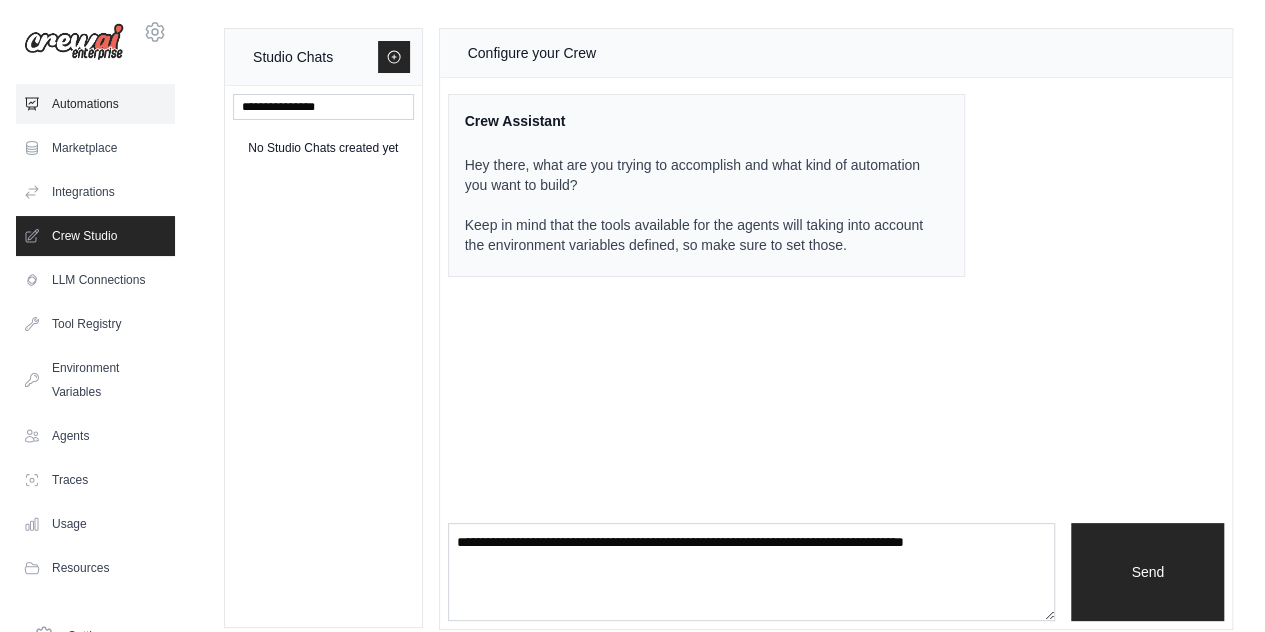 click on "Automations" at bounding box center [95, 104] 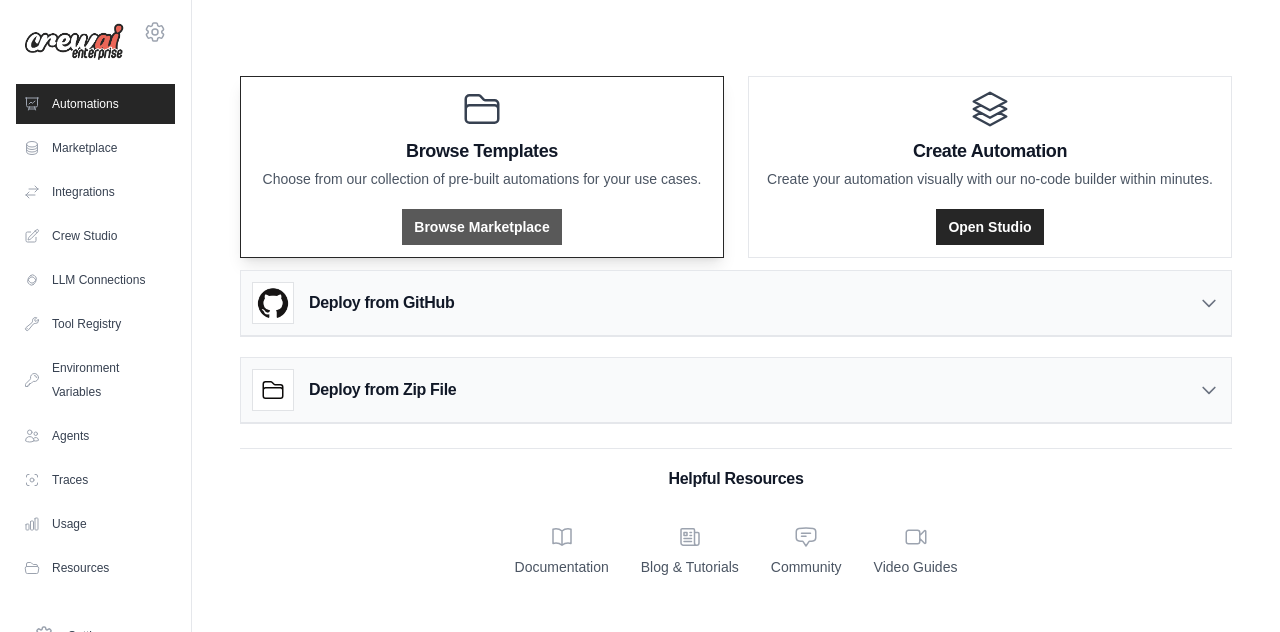 click on "Browse Marketplace" at bounding box center (481, 227) 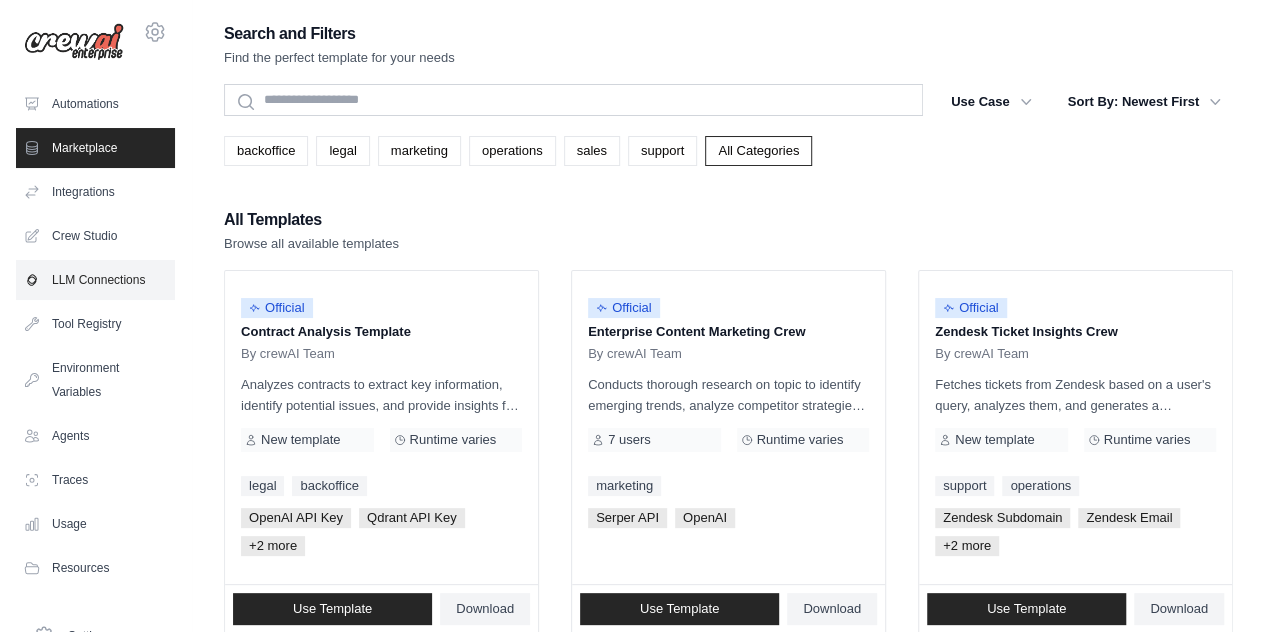 click on "LLM Connections" at bounding box center (95, 280) 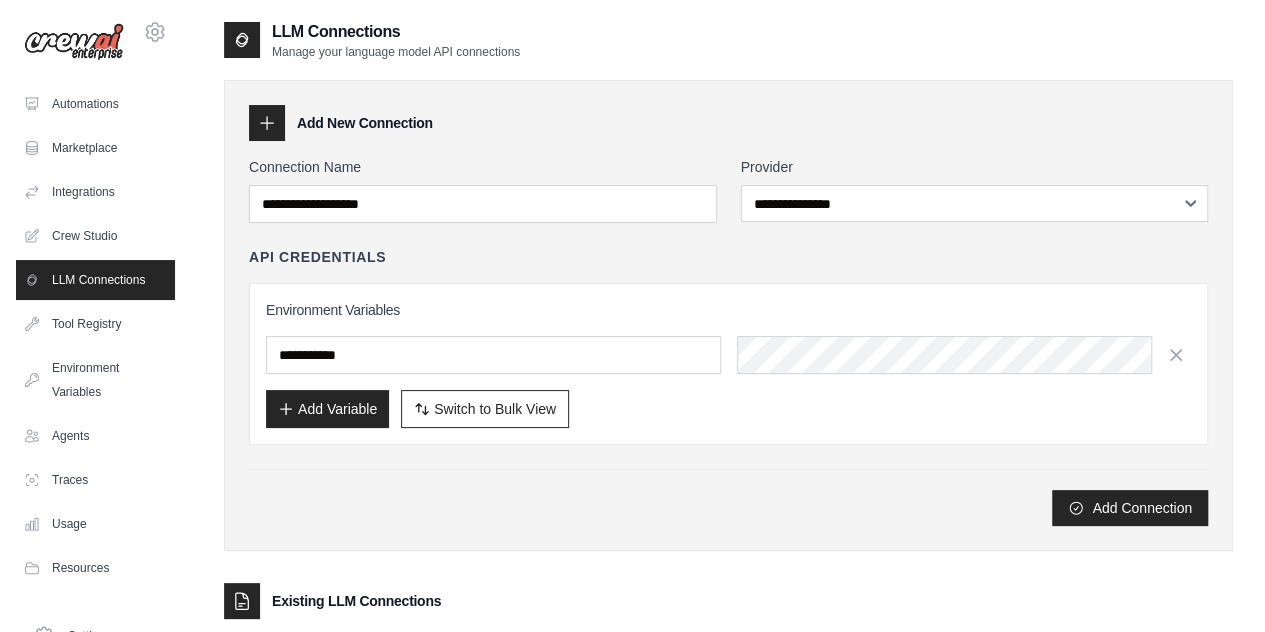 scroll, scrollTop: 85, scrollLeft: 0, axis: vertical 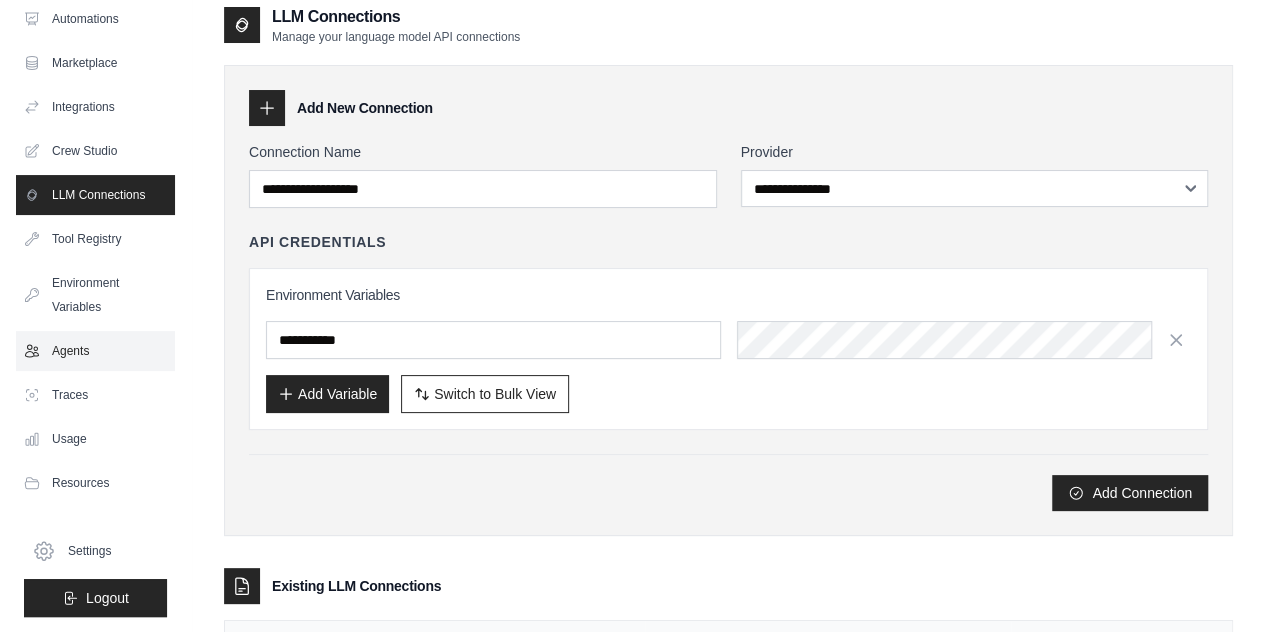 click on "Agents" at bounding box center (95, 351) 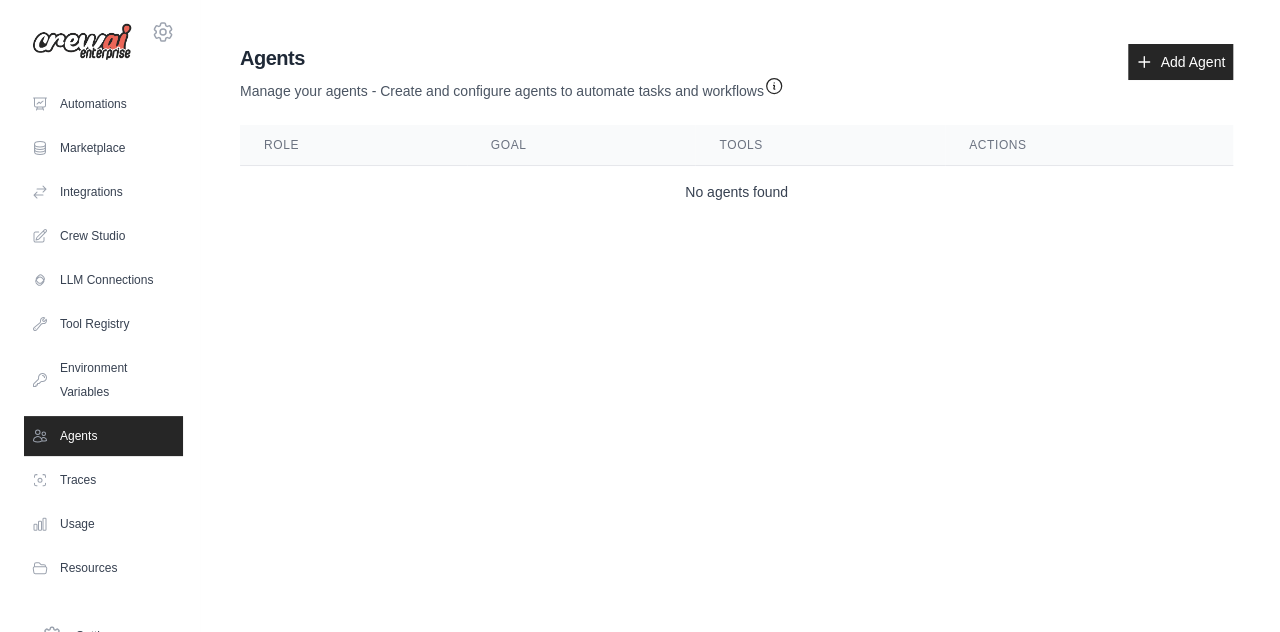 scroll, scrollTop: 0, scrollLeft: 0, axis: both 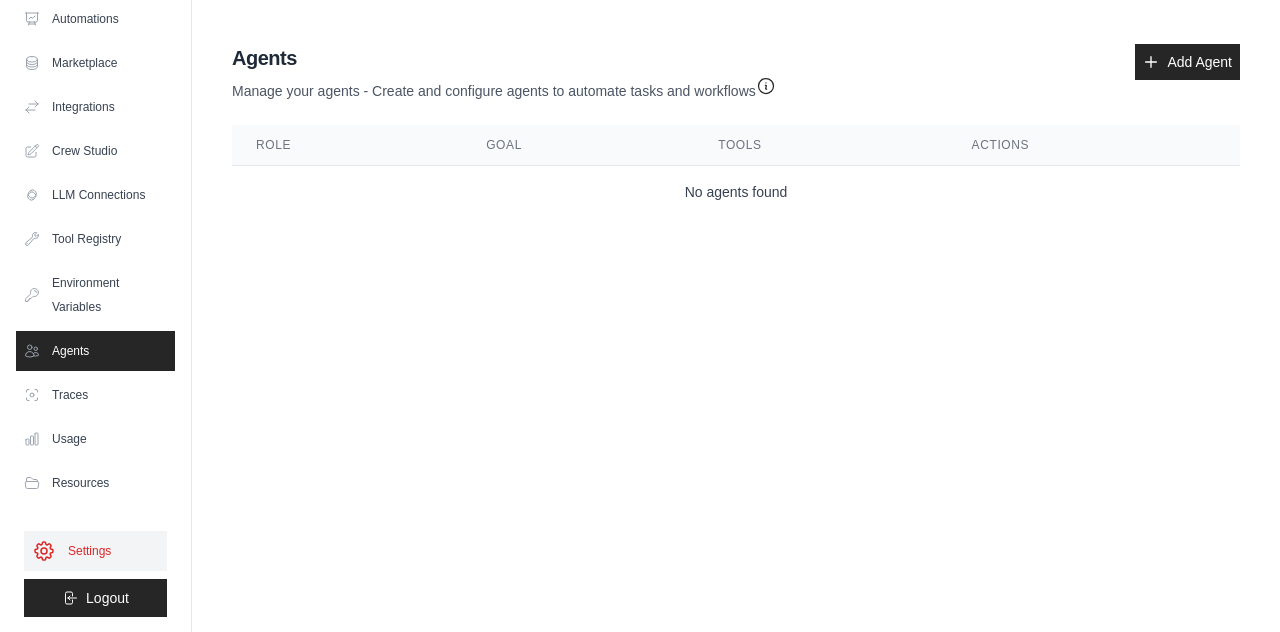 click on "Settings" at bounding box center [95, 551] 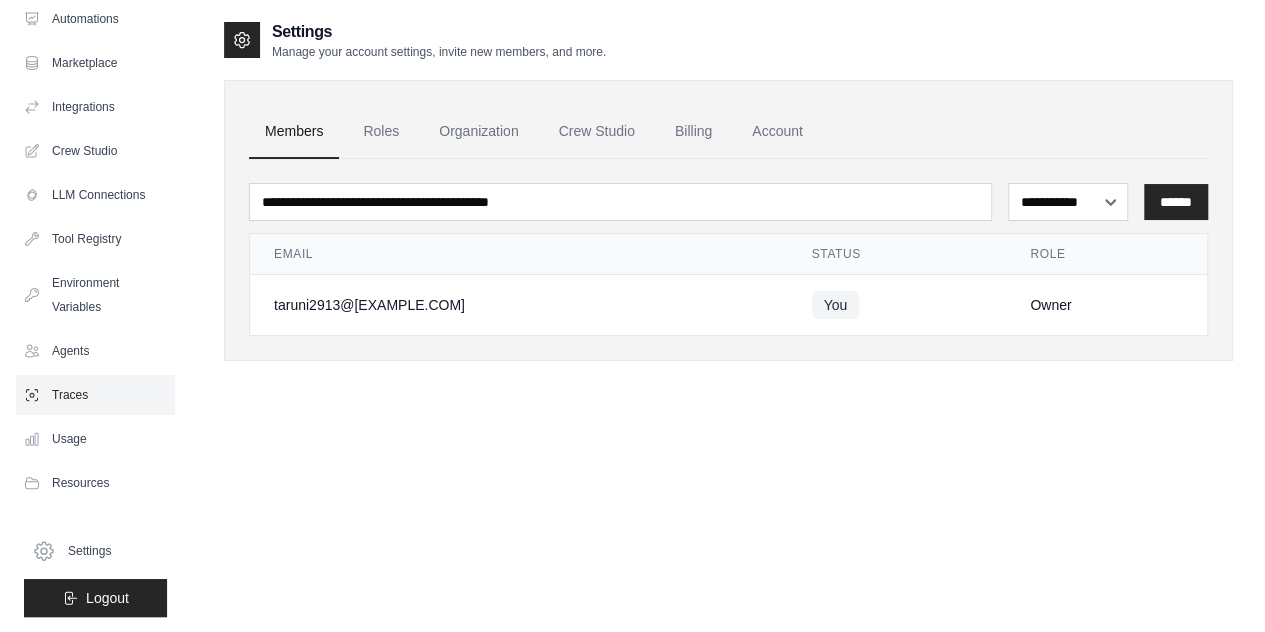 scroll, scrollTop: 0, scrollLeft: 0, axis: both 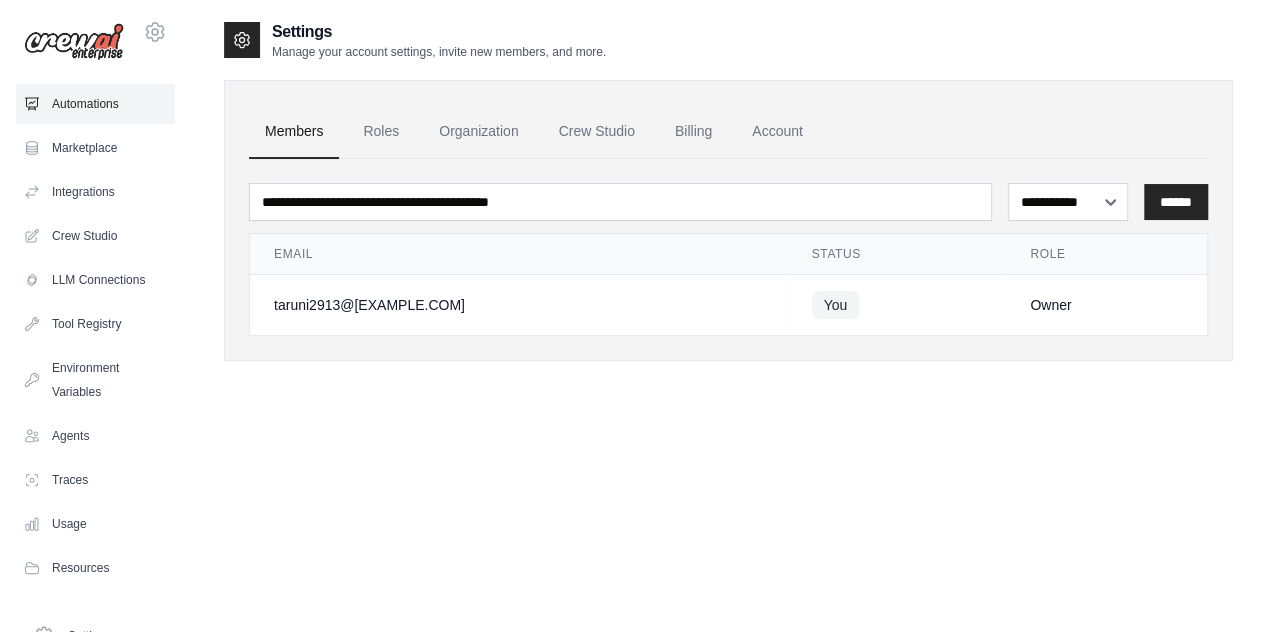 click on "Automations" at bounding box center [95, 104] 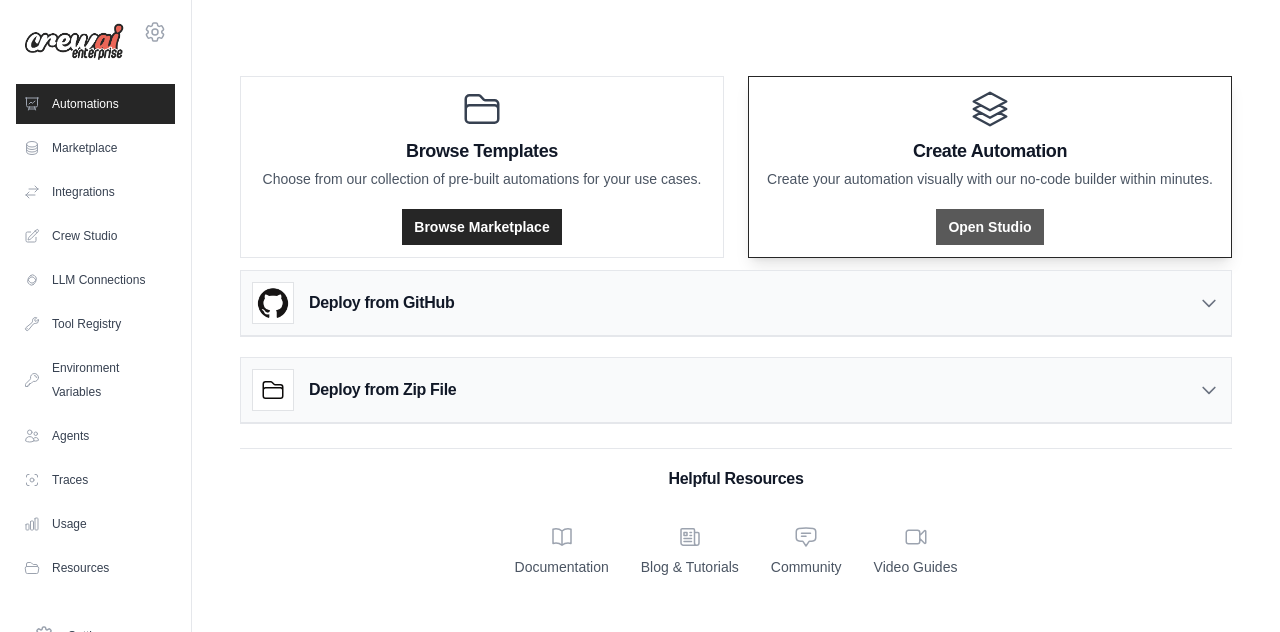 click on "Open Studio" at bounding box center (989, 227) 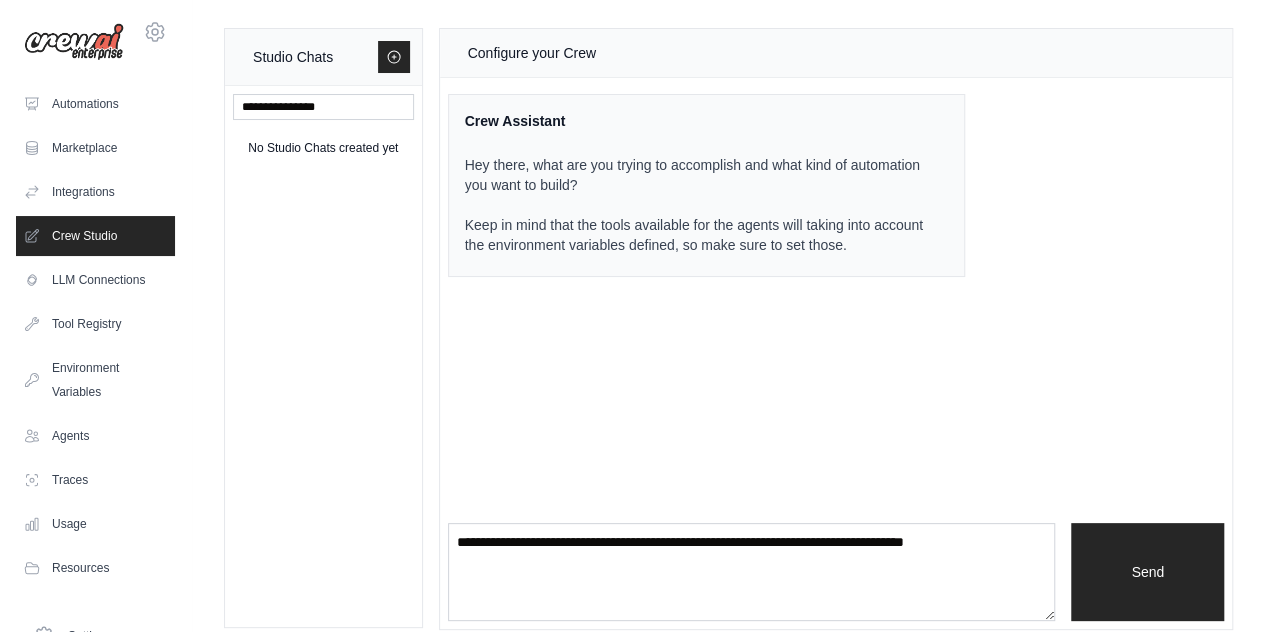 scroll, scrollTop: 18, scrollLeft: 0, axis: vertical 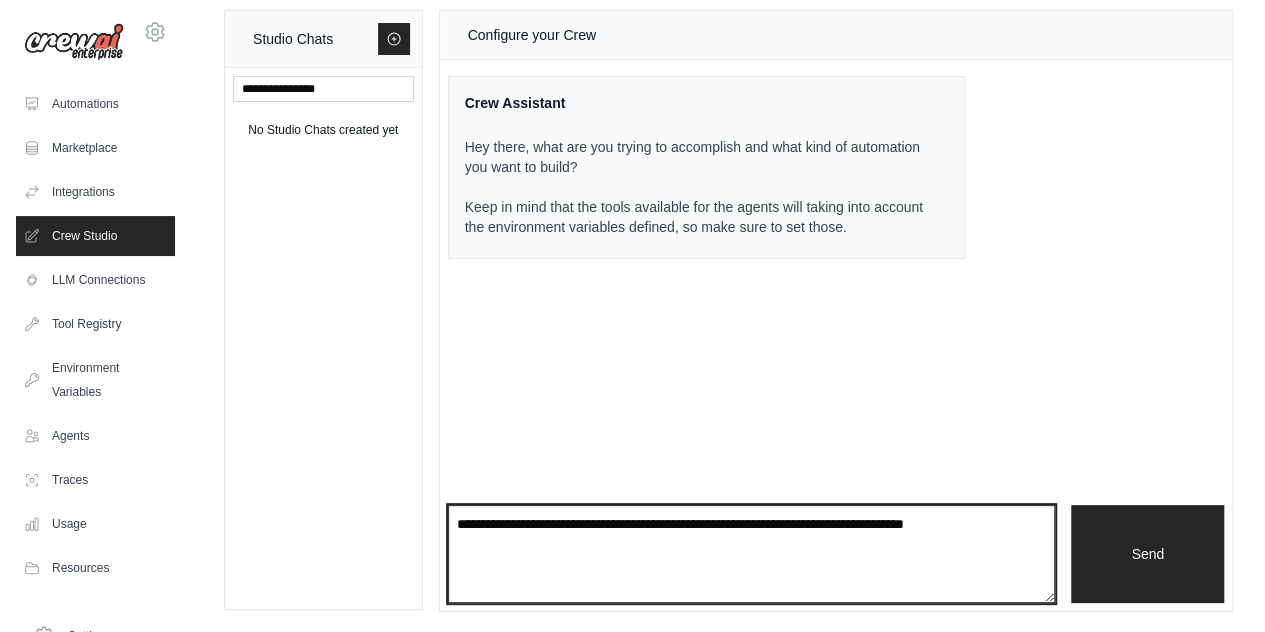 click at bounding box center (752, 554) 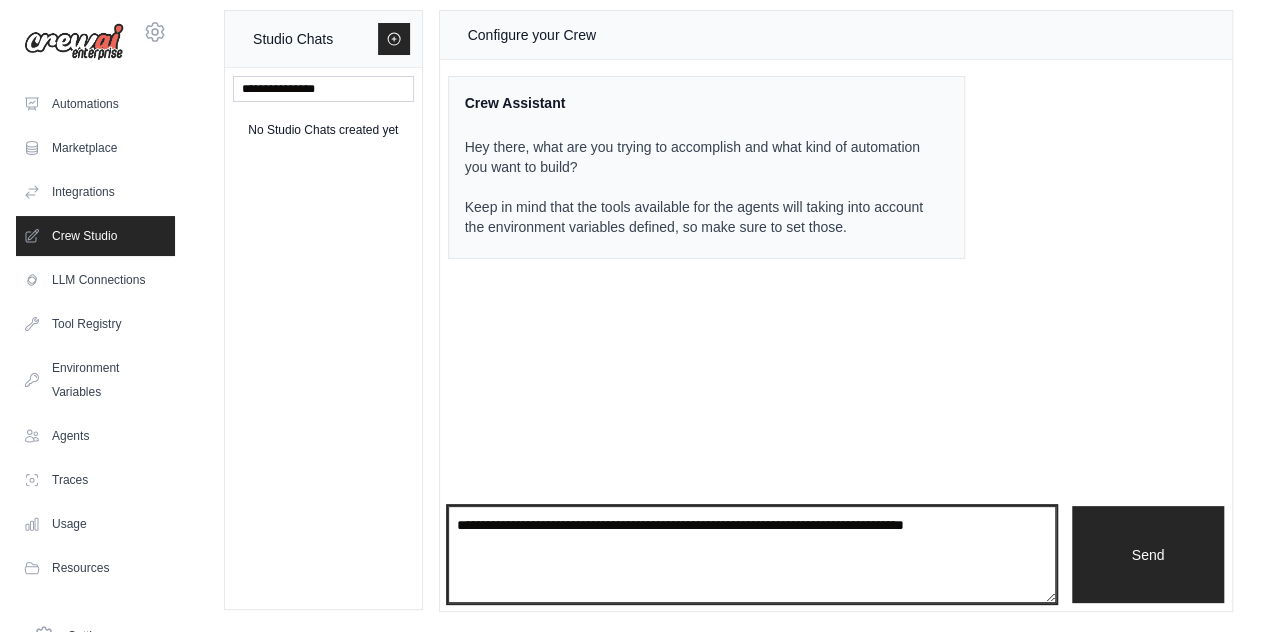 click at bounding box center (752, 554) 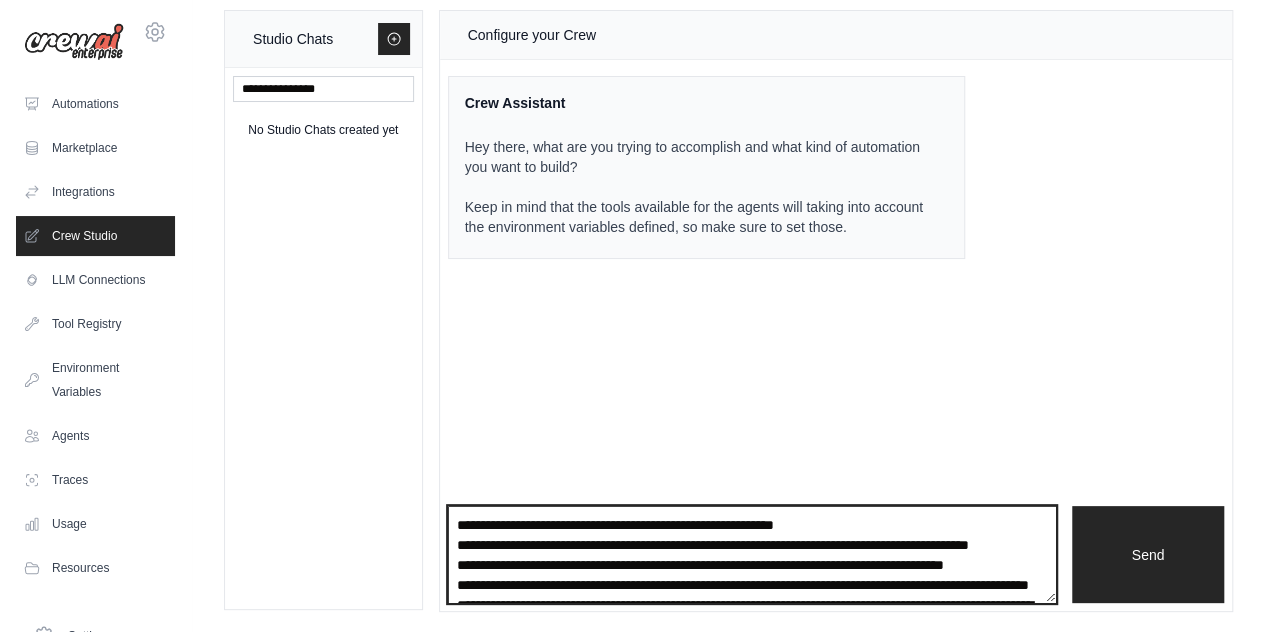 scroll, scrollTop: 109, scrollLeft: 0, axis: vertical 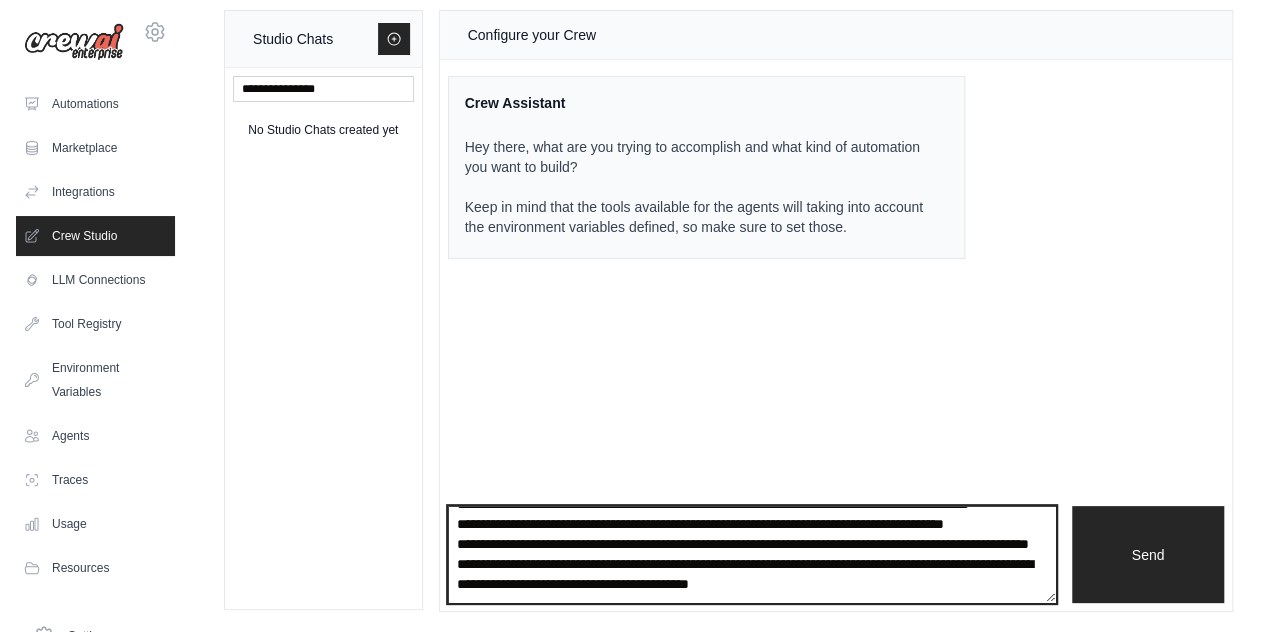 type on "**********" 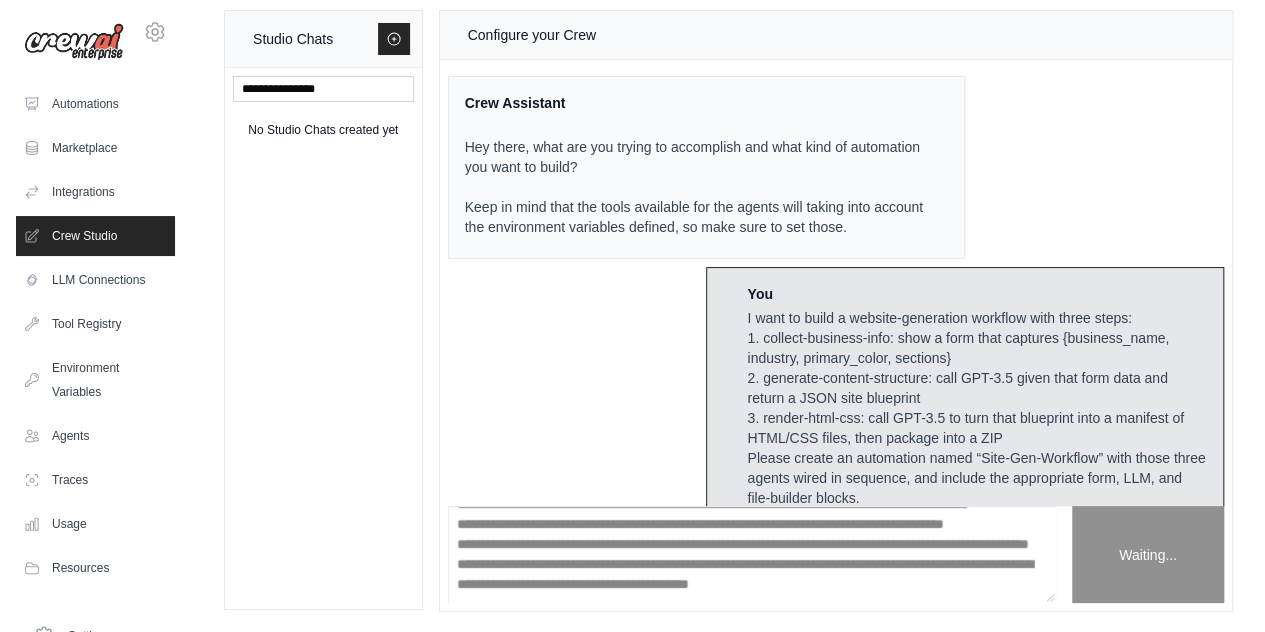 scroll, scrollTop: 0, scrollLeft: 0, axis: both 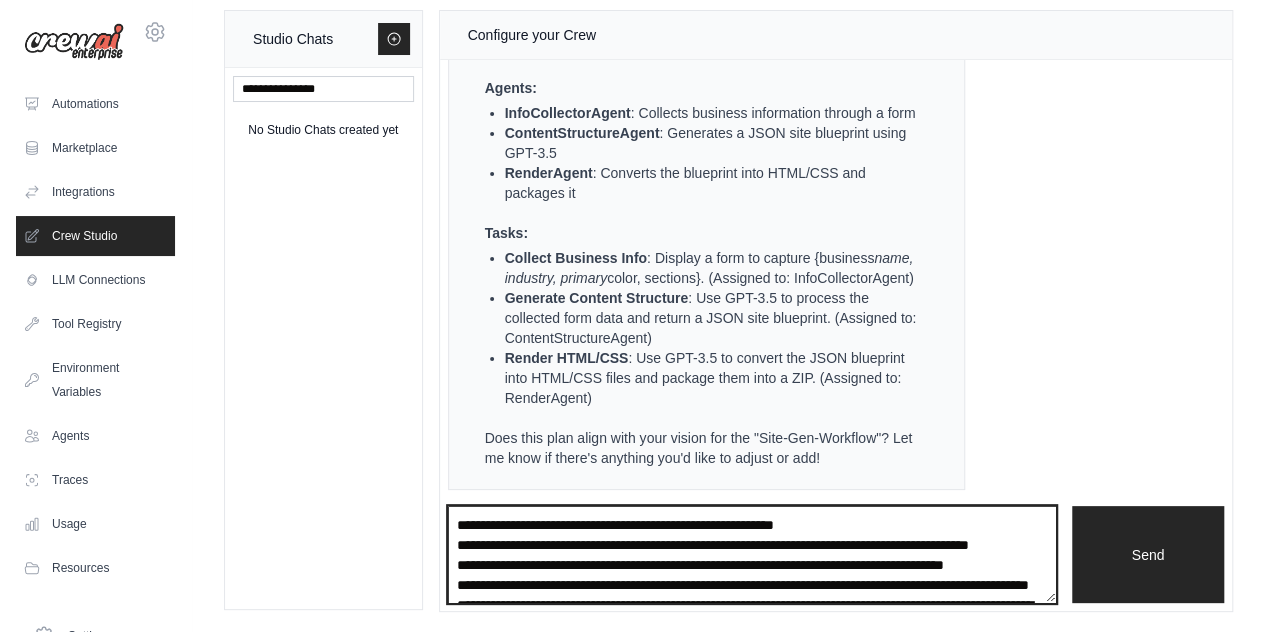 click on "**********" at bounding box center [752, 554] 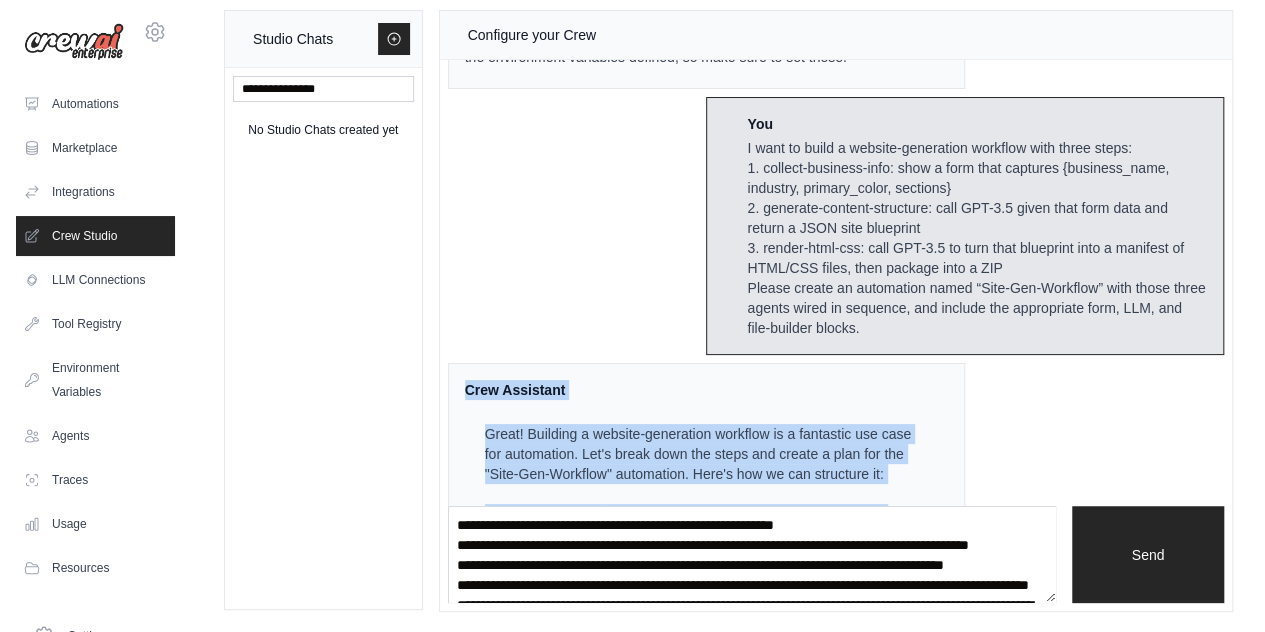 scroll, scrollTop: 983, scrollLeft: 0, axis: vertical 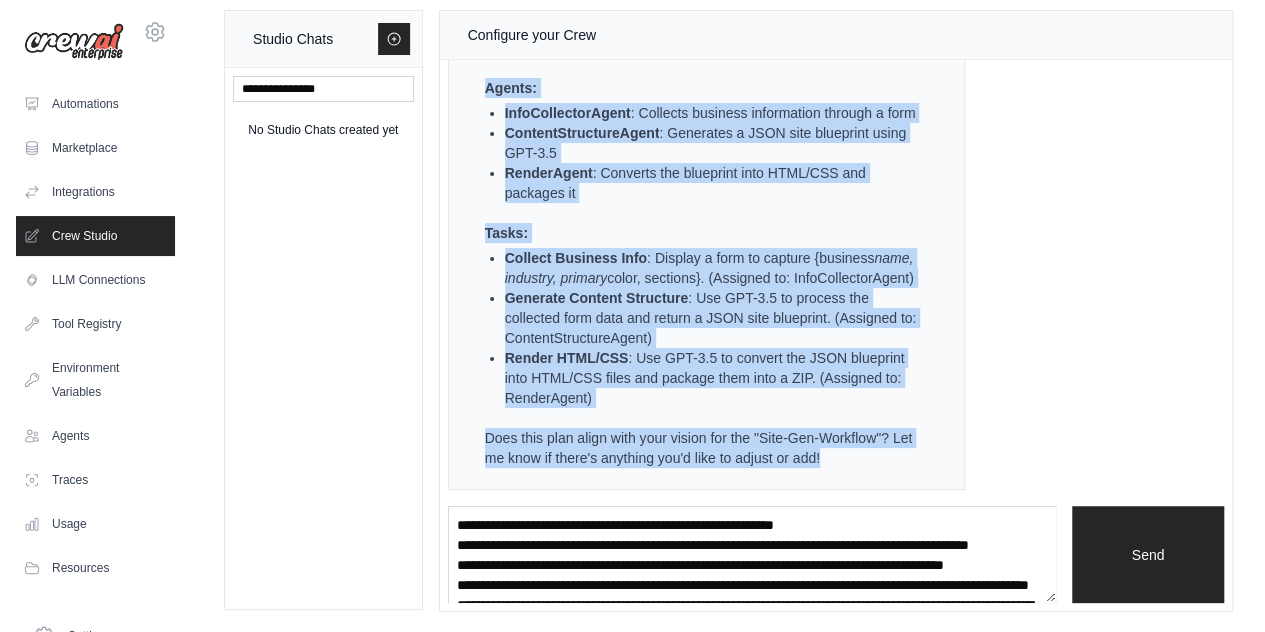 drag, startPoint x: 460, startPoint y: 382, endPoint x: 845, endPoint y: 473, distance: 395.6084 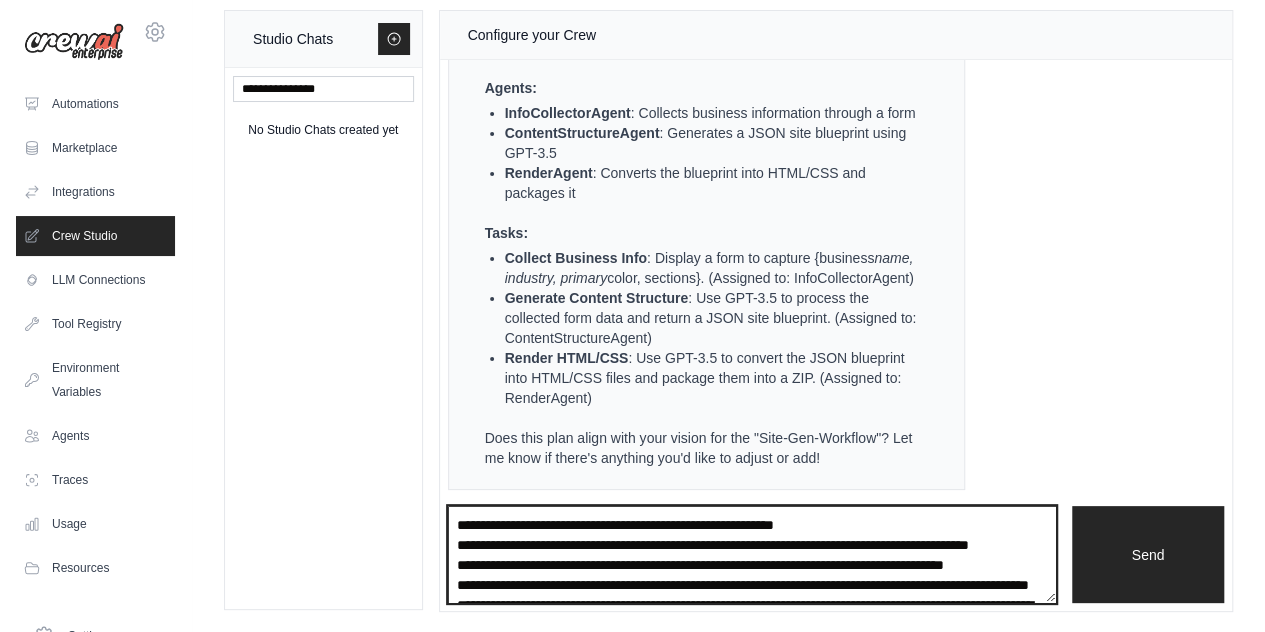 click on "**********" at bounding box center [752, 554] 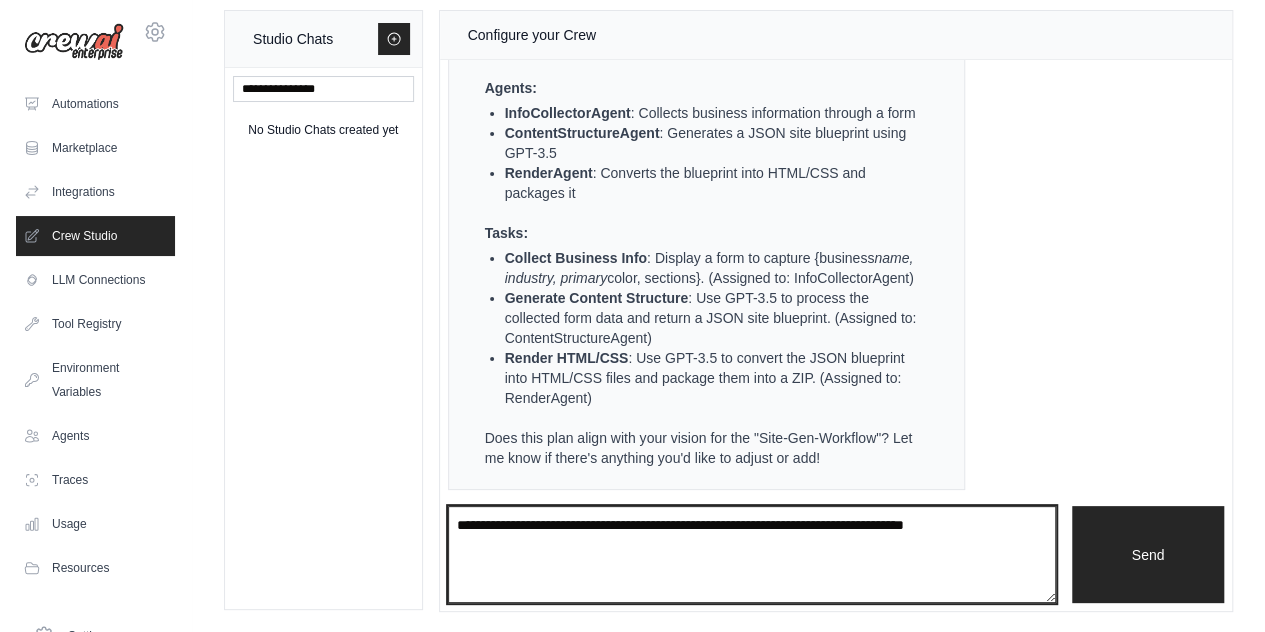 paste on "**********" 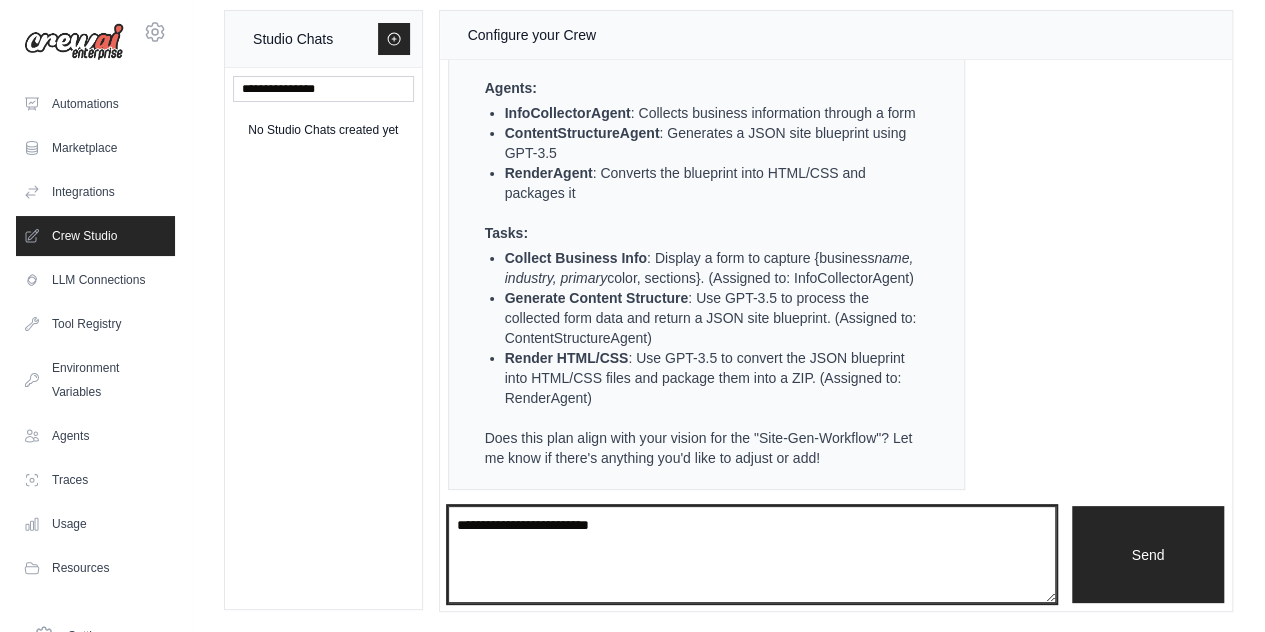 type on "**********" 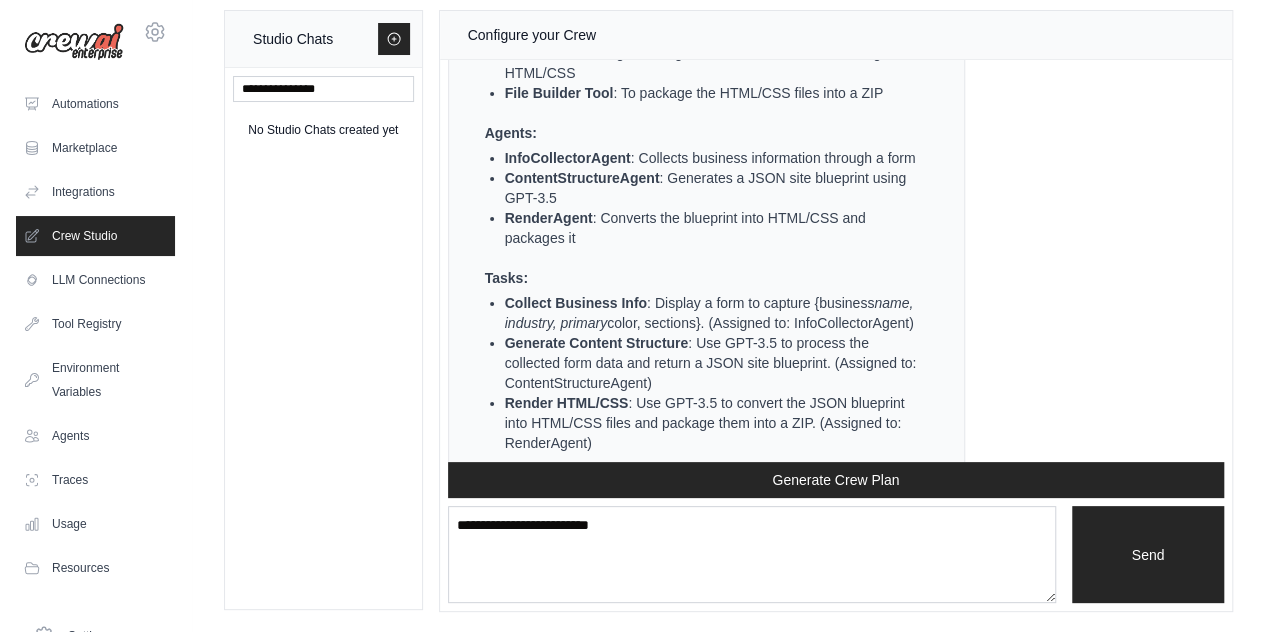 scroll, scrollTop: 2063, scrollLeft: 0, axis: vertical 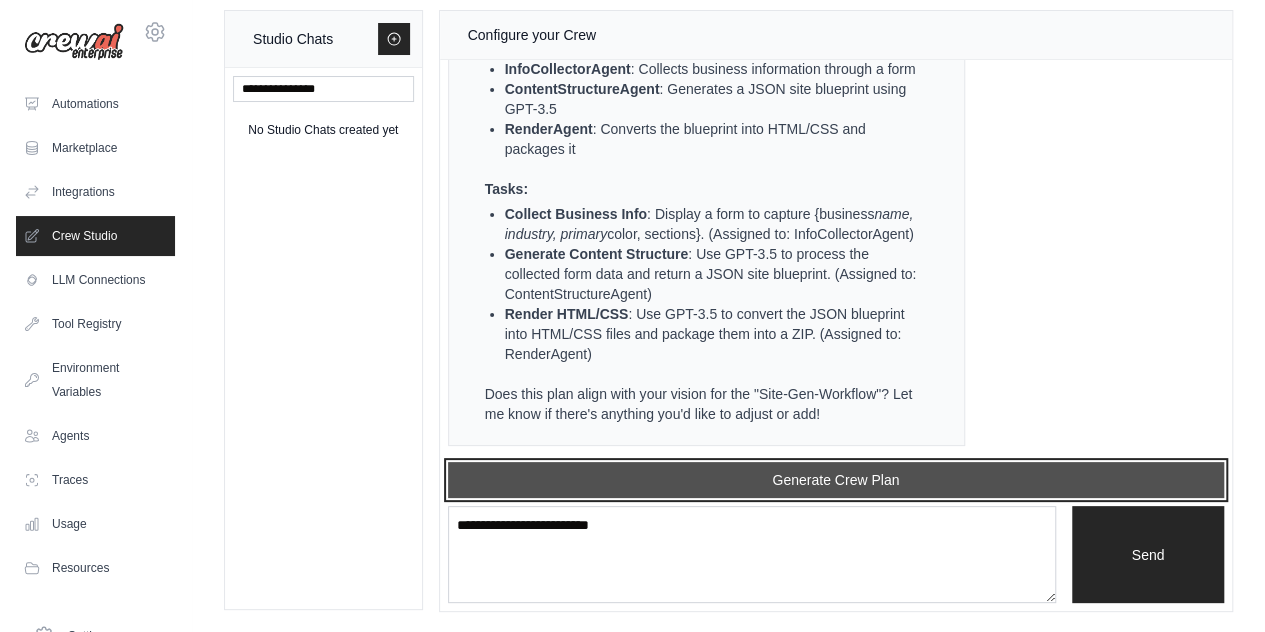 click on "Generate Crew Plan" at bounding box center [836, 480] 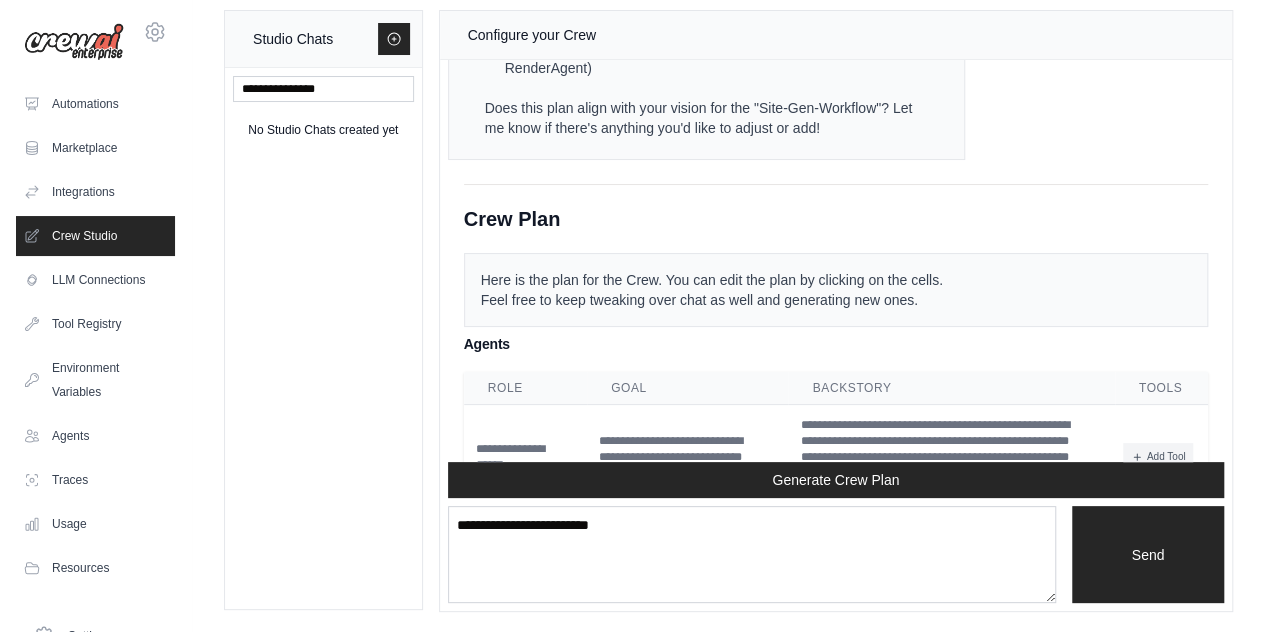 scroll, scrollTop: 2306, scrollLeft: 0, axis: vertical 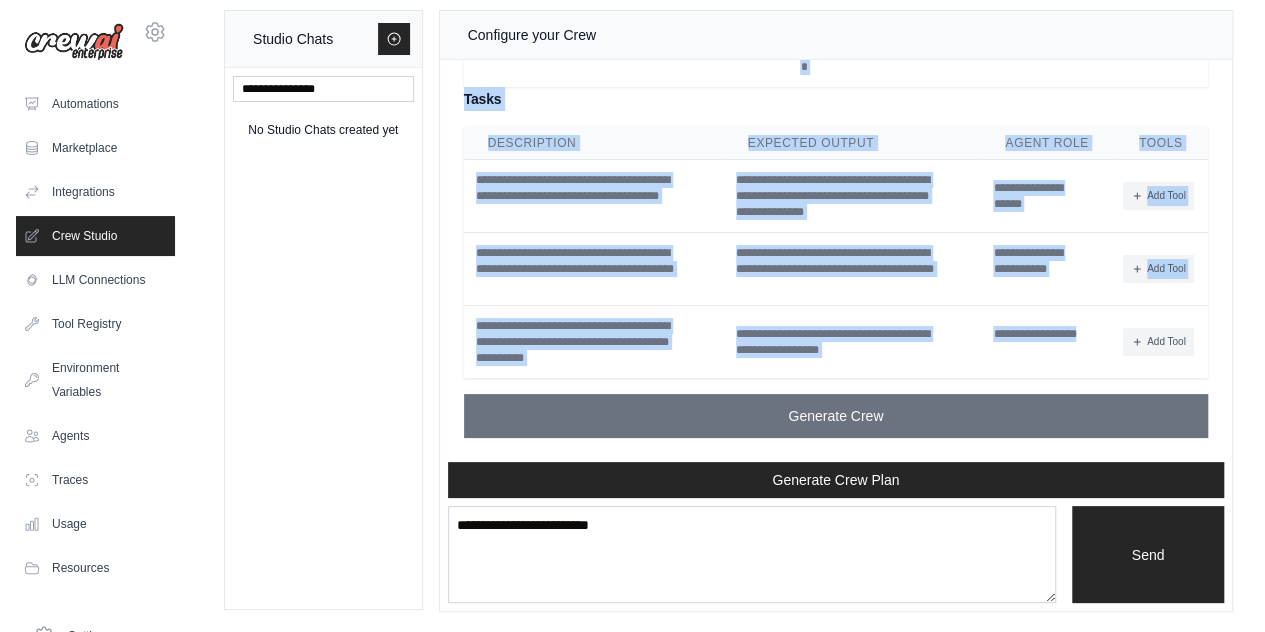 drag, startPoint x: 446, startPoint y: 249, endPoint x: 1167, endPoint y: 314, distance: 723.924 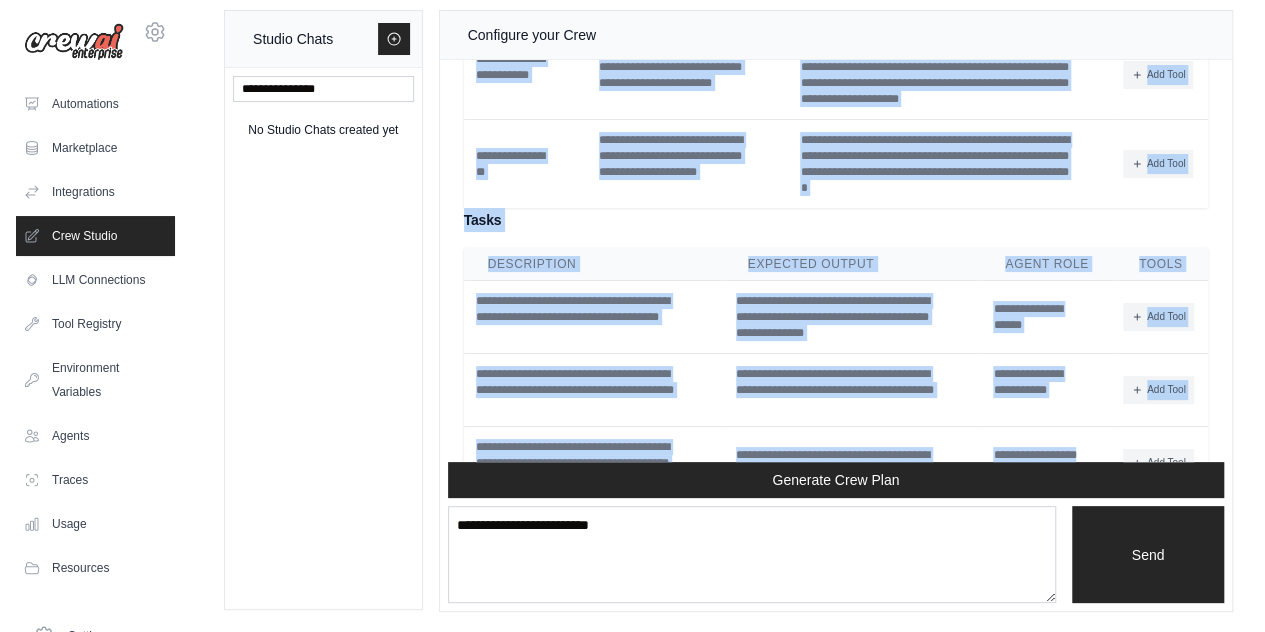 click on "**********" at bounding box center [836, 353] 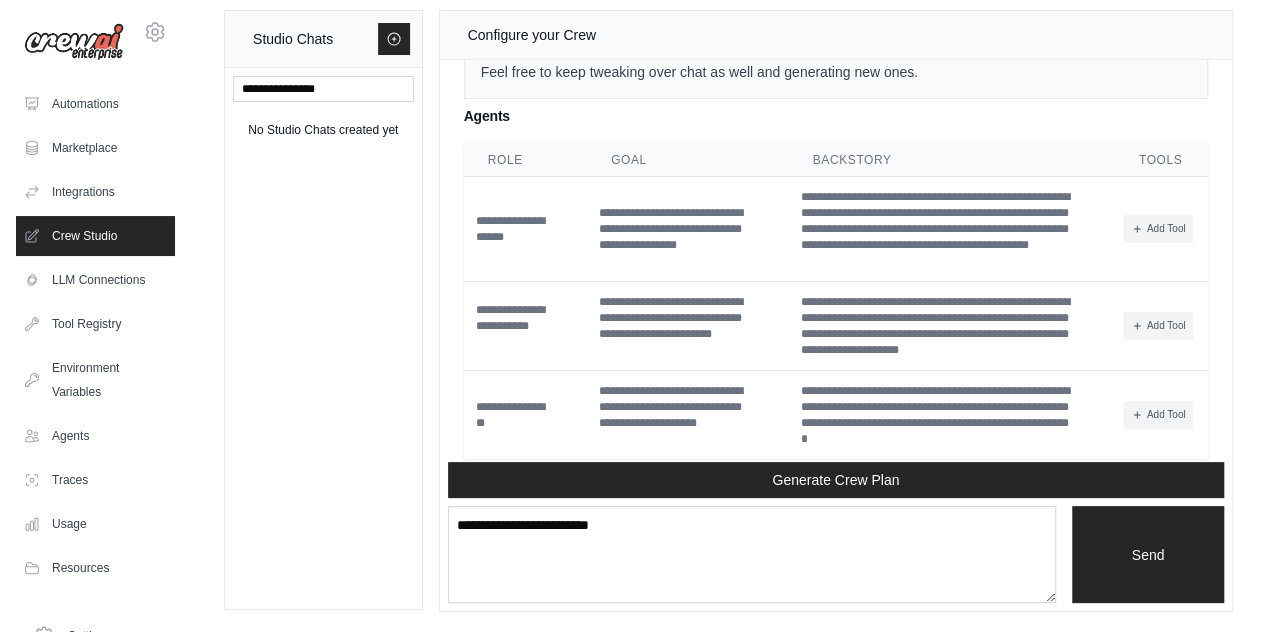 scroll, scrollTop: 2546, scrollLeft: 0, axis: vertical 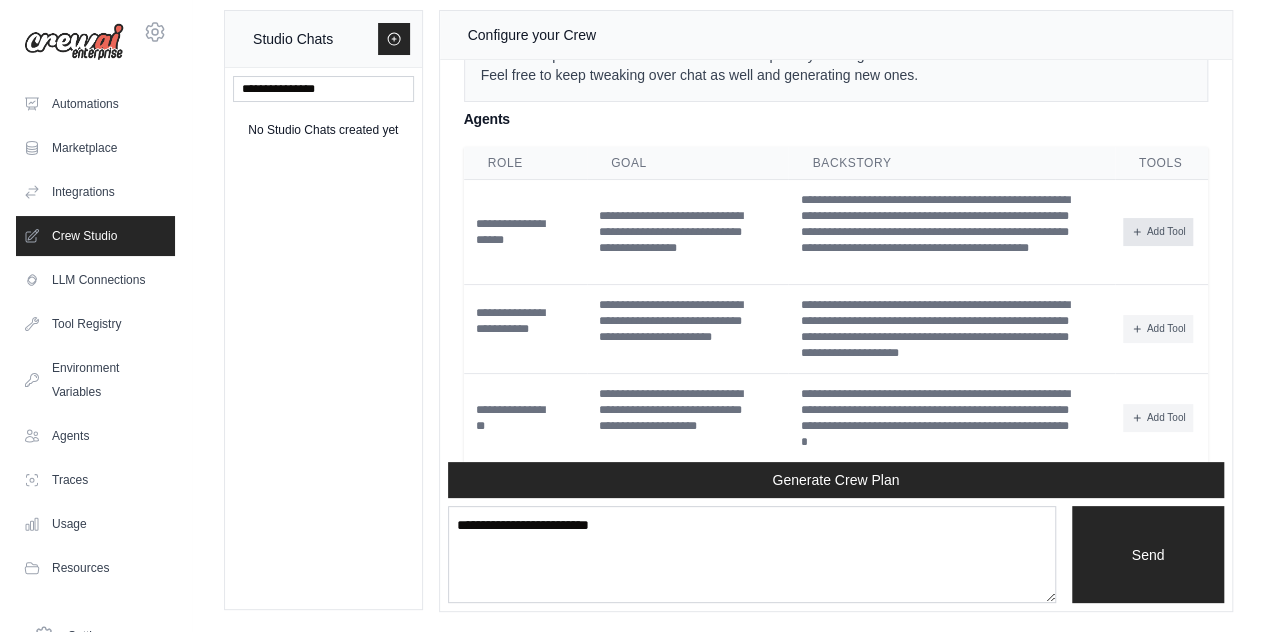 click on "Add Tool" at bounding box center [1158, 232] 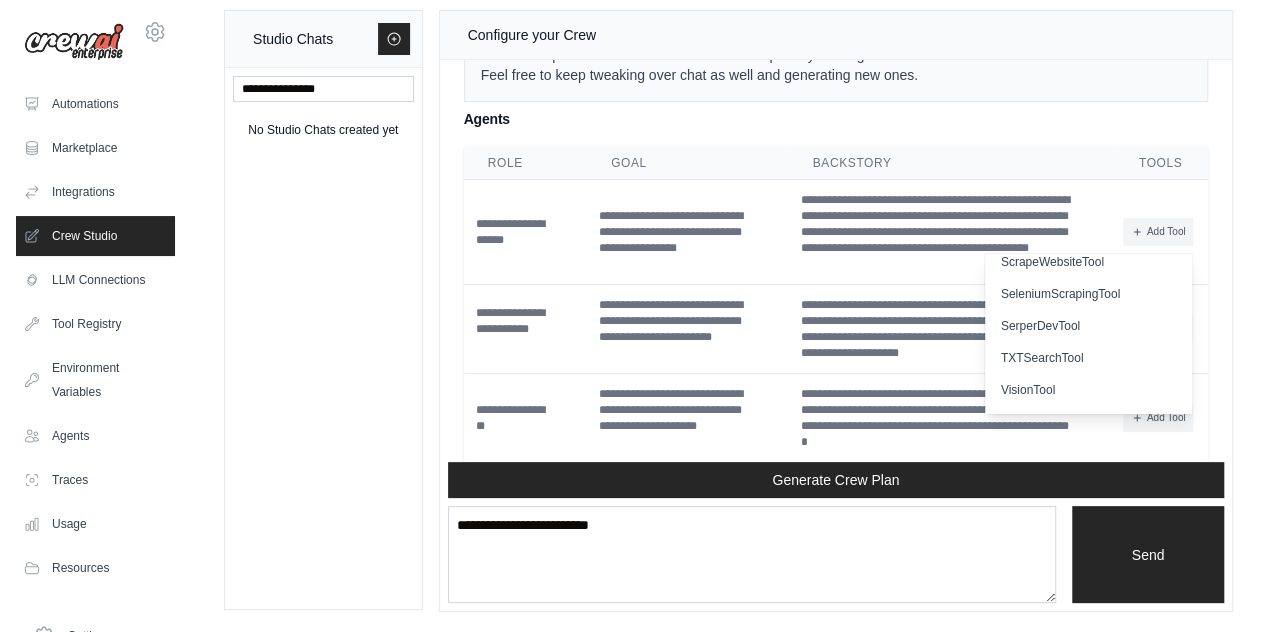 scroll, scrollTop: 0, scrollLeft: 0, axis: both 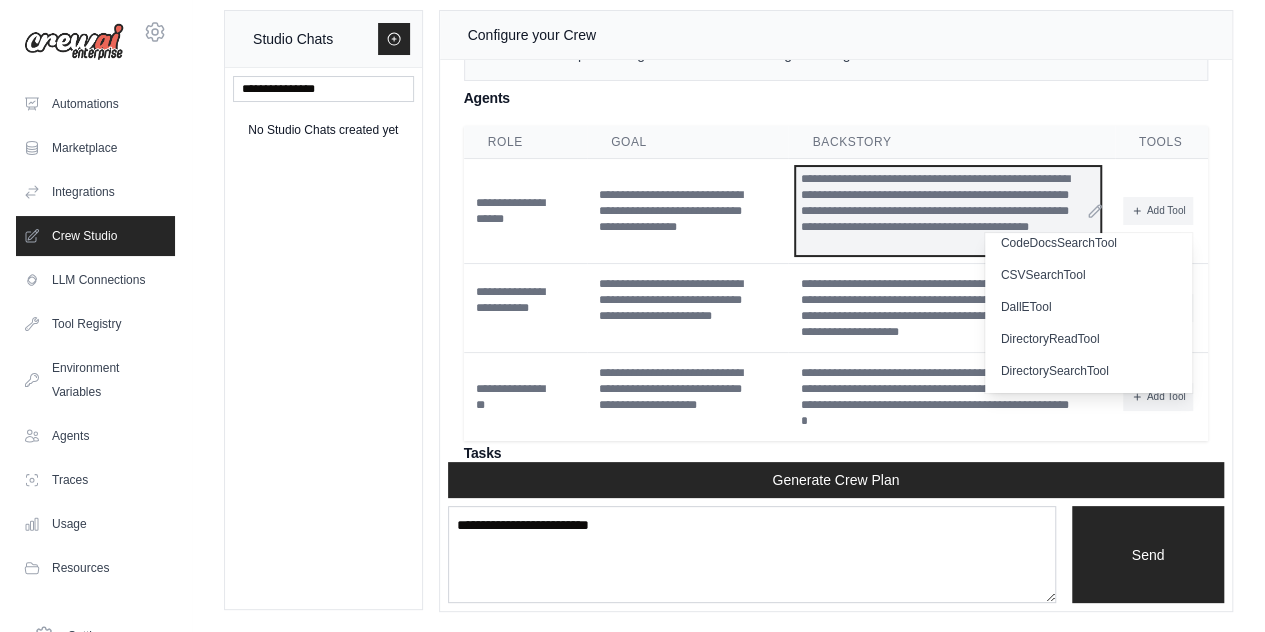 click on "**********" at bounding box center [948, 211] 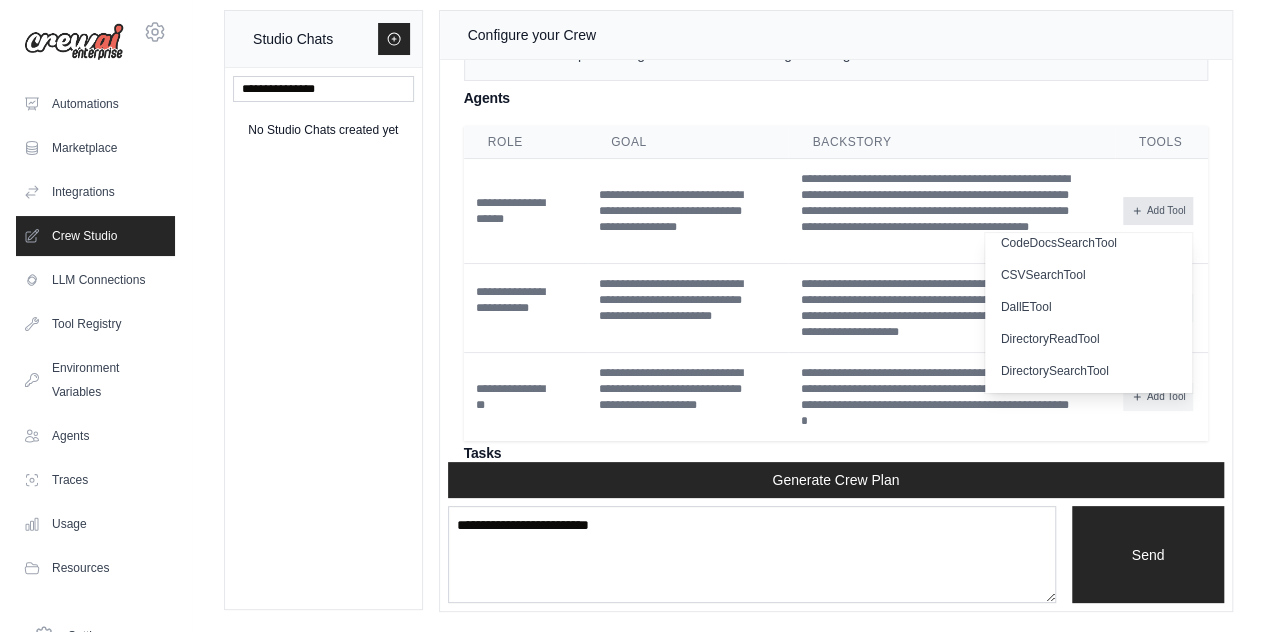 click on "Add Tool" at bounding box center (1158, 211) 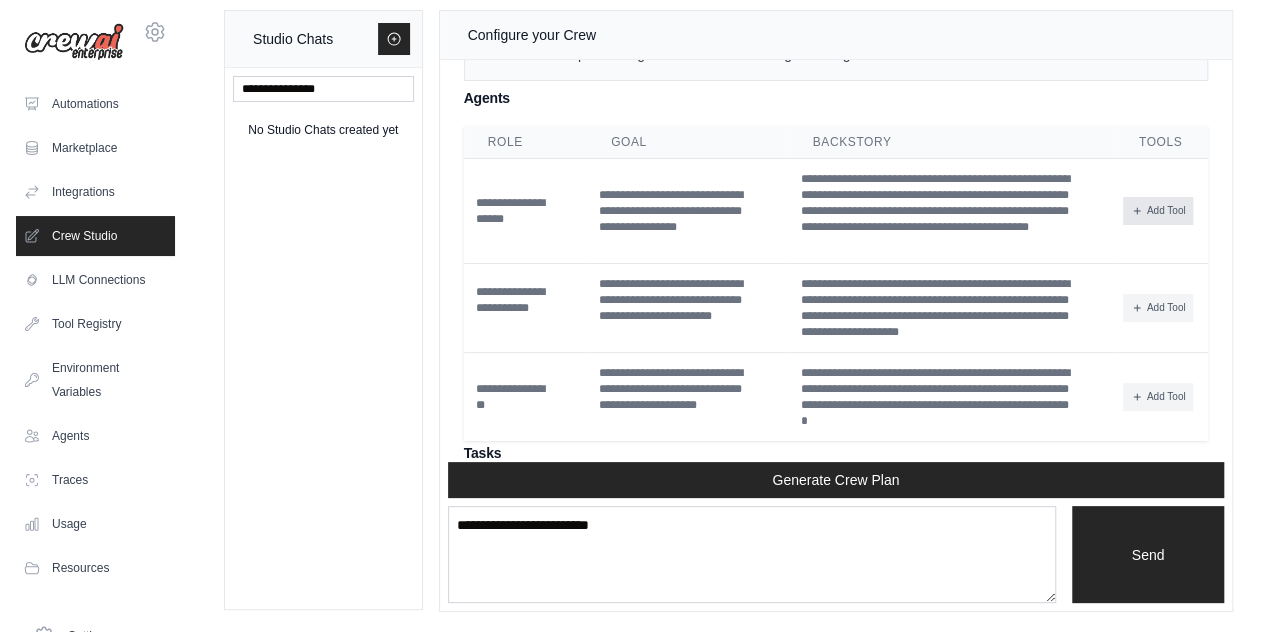 click on "Add Tool" at bounding box center [1158, 211] 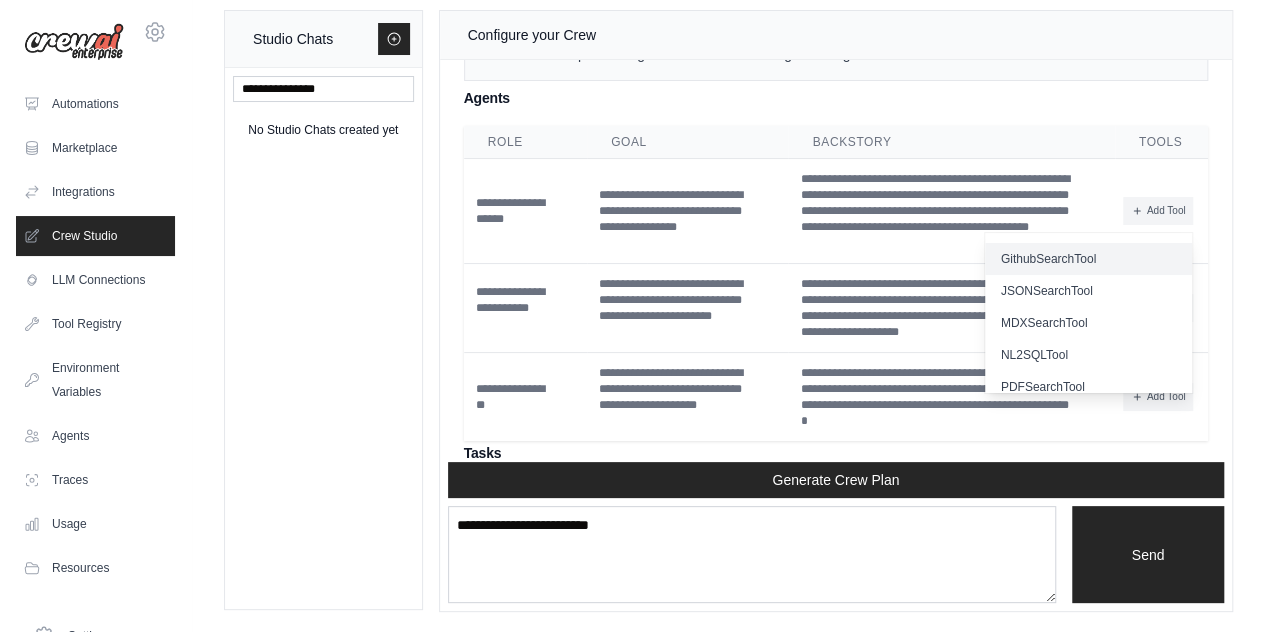 scroll, scrollTop: 0, scrollLeft: 0, axis: both 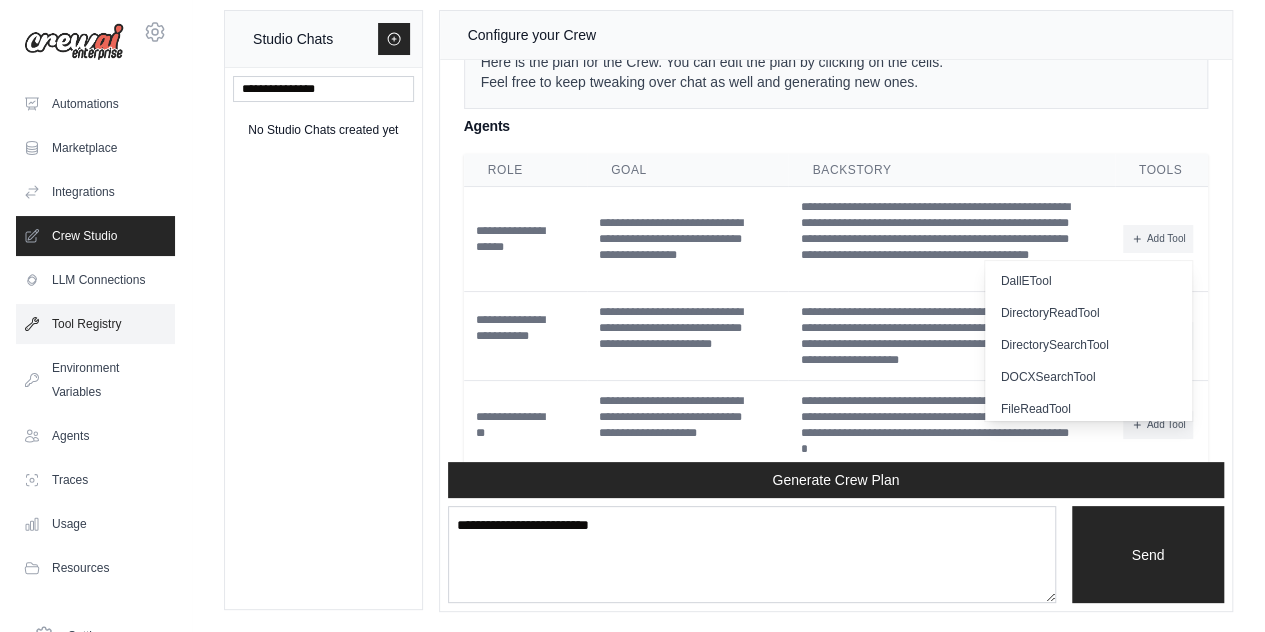 click on "Tool Registry" at bounding box center (95, 324) 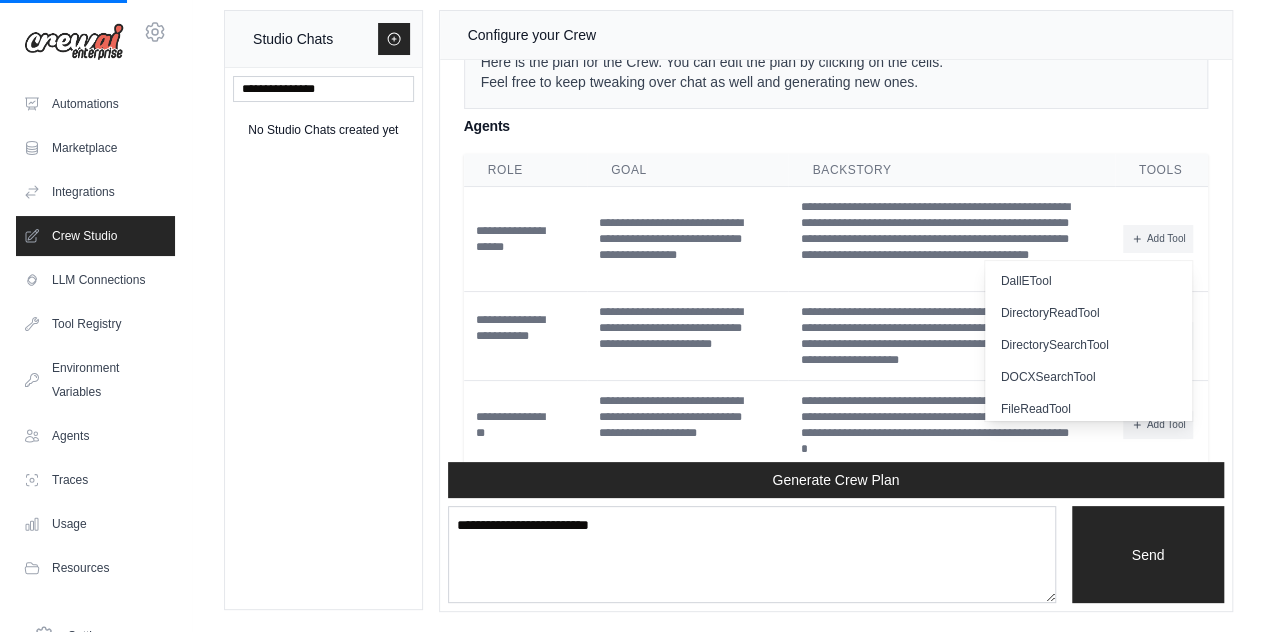 scroll, scrollTop: 0, scrollLeft: 0, axis: both 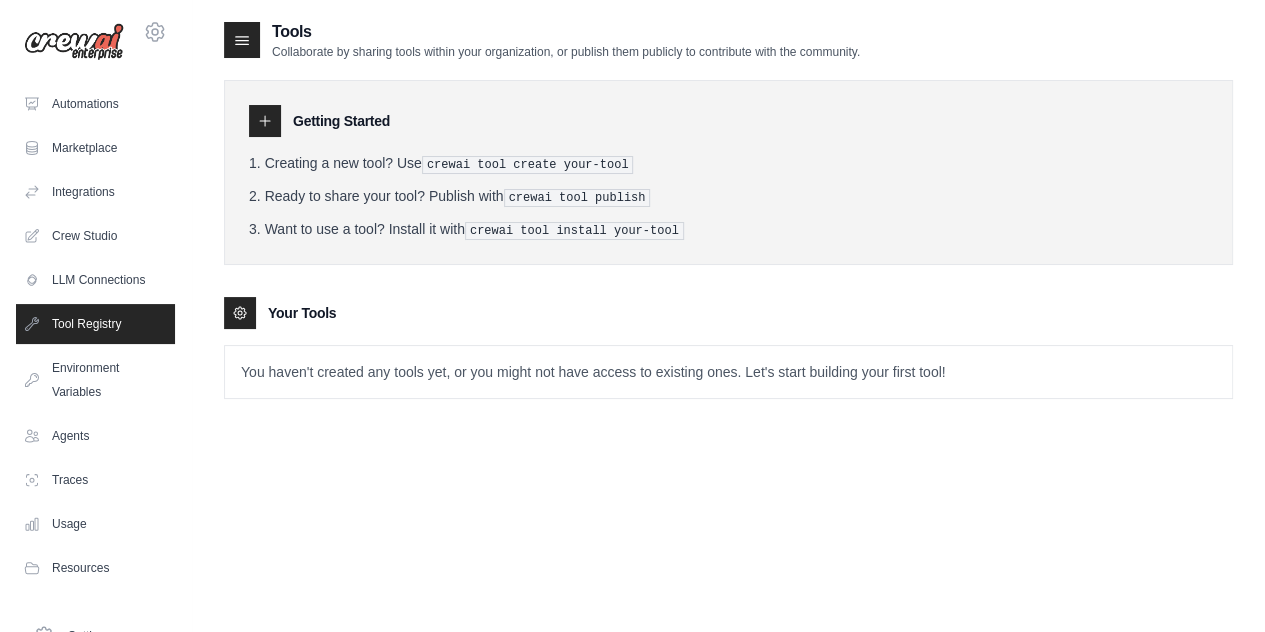 click on "You haven't created any tools yet, or you might not have access to
existing ones. Let's start building your first tool!" at bounding box center (728, 372) 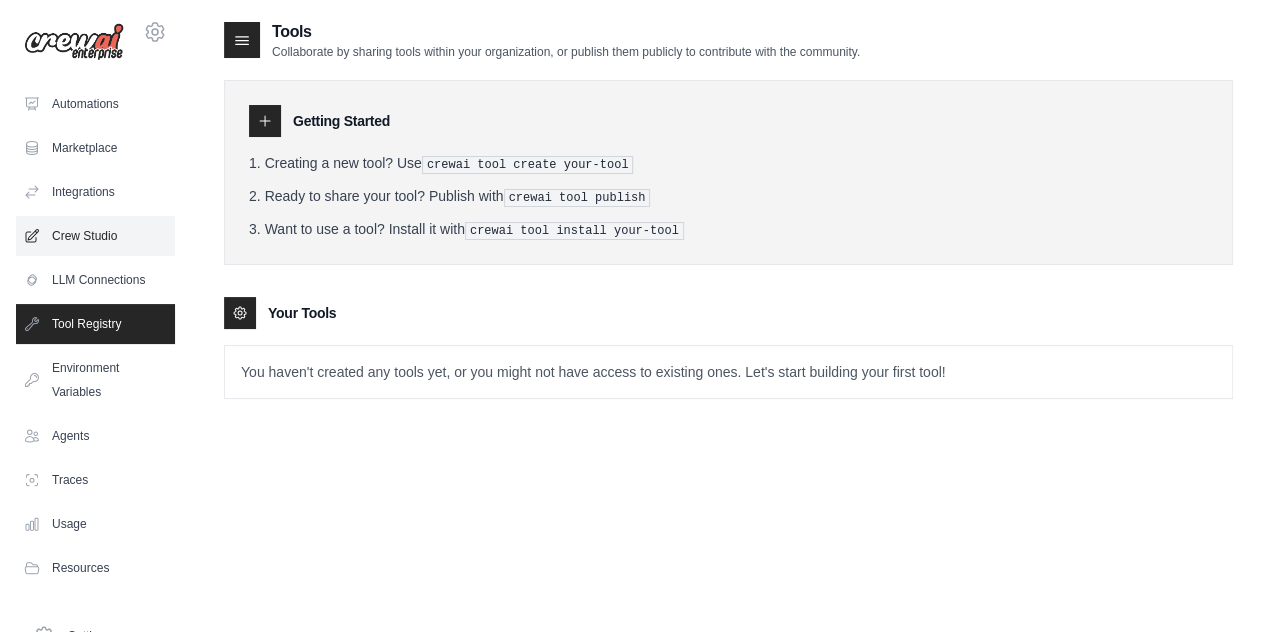 click on "Crew Studio" at bounding box center (95, 236) 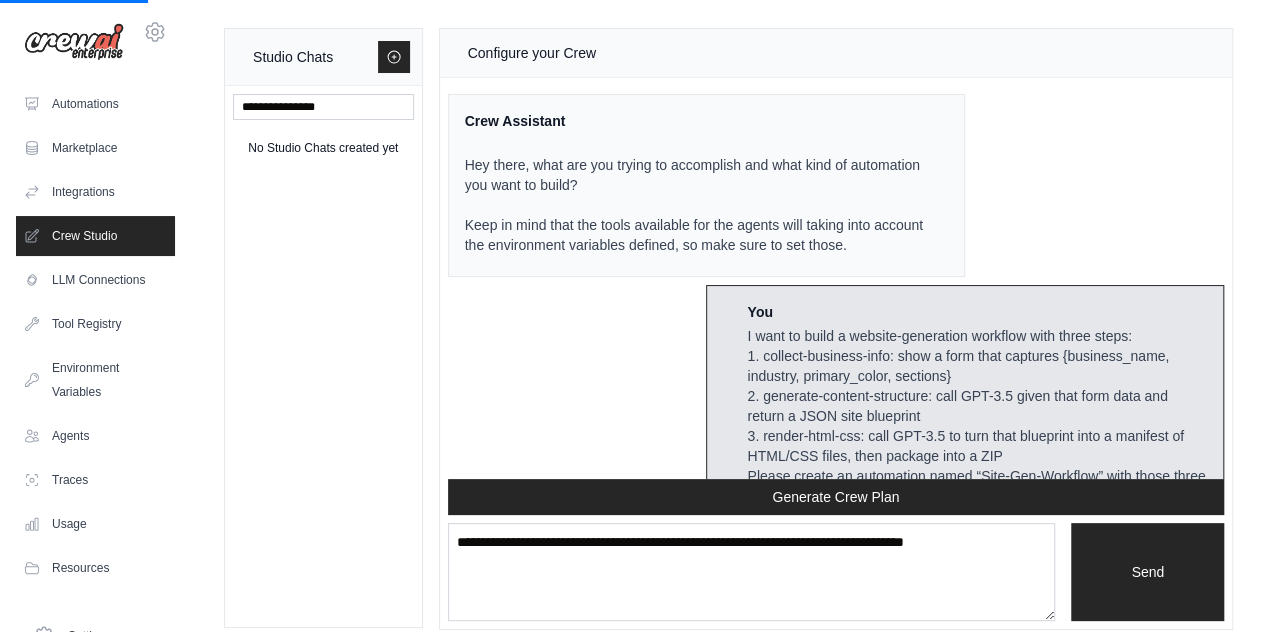 scroll, scrollTop: 140, scrollLeft: 0, axis: vertical 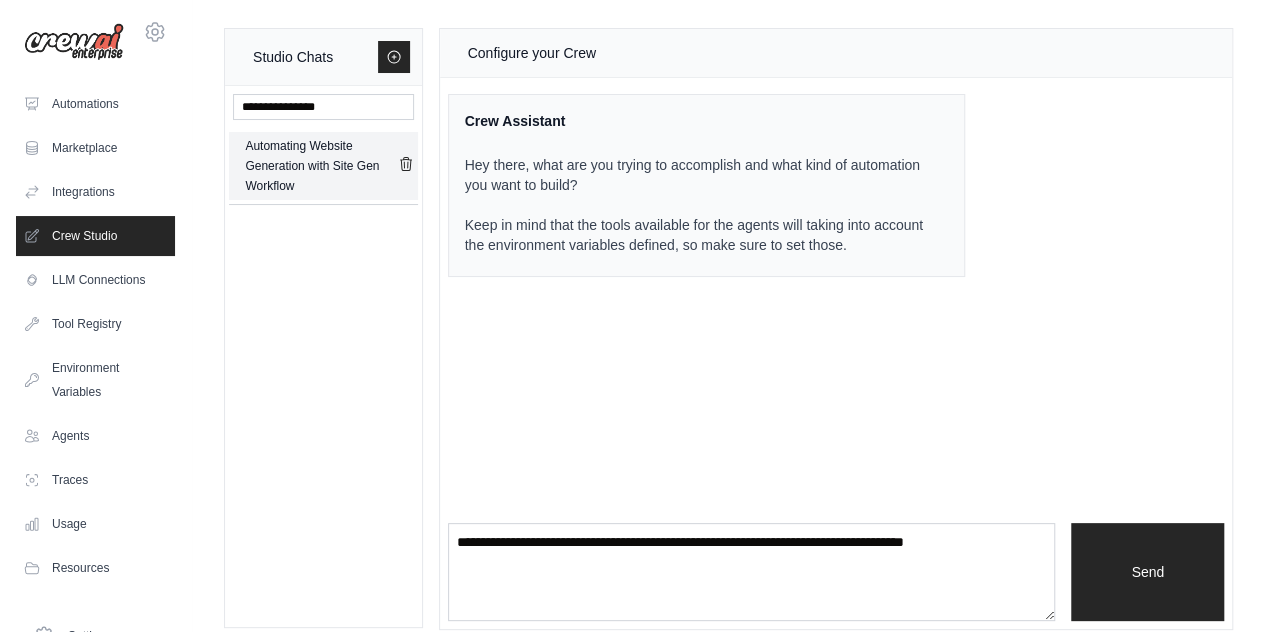 click on "Automating Website Generation with Site Gen Workflow" at bounding box center [321, 166] 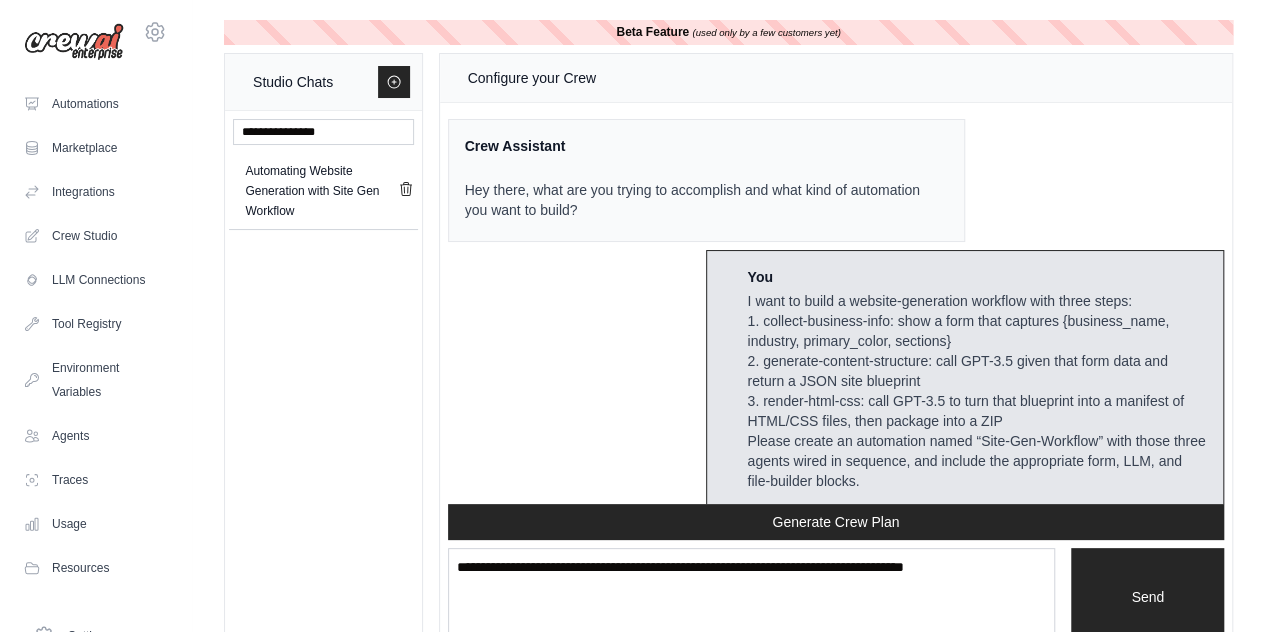 scroll, scrollTop: 2942, scrollLeft: 0, axis: vertical 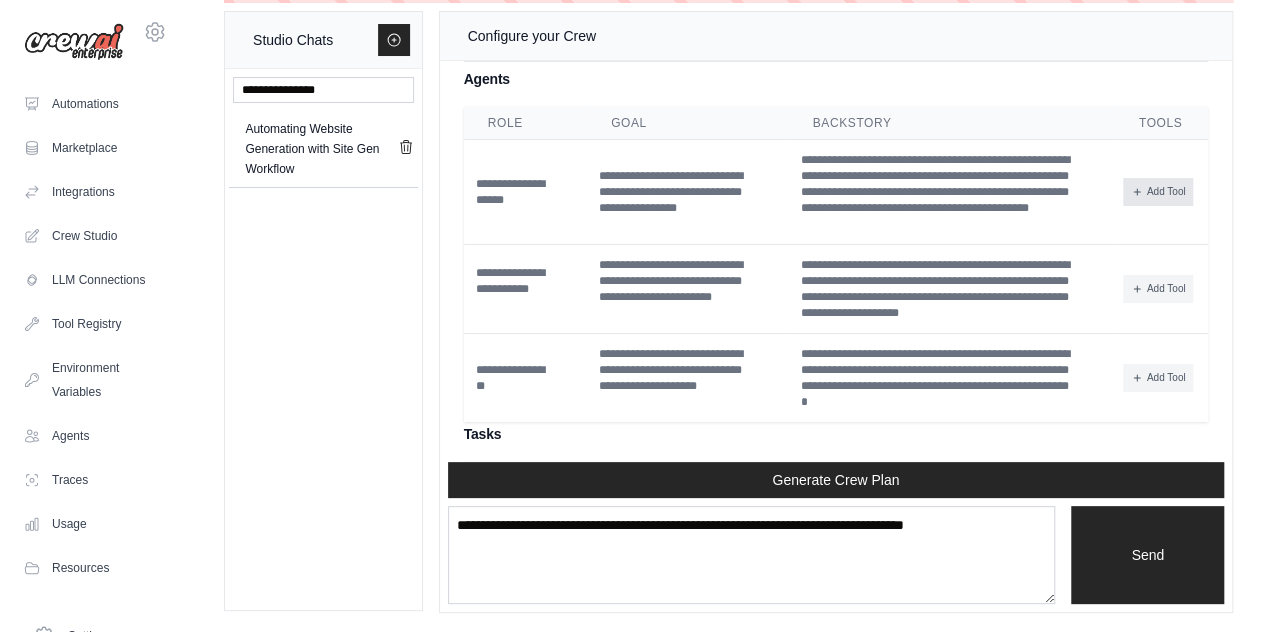 click on "Add Tool" at bounding box center [1158, 192] 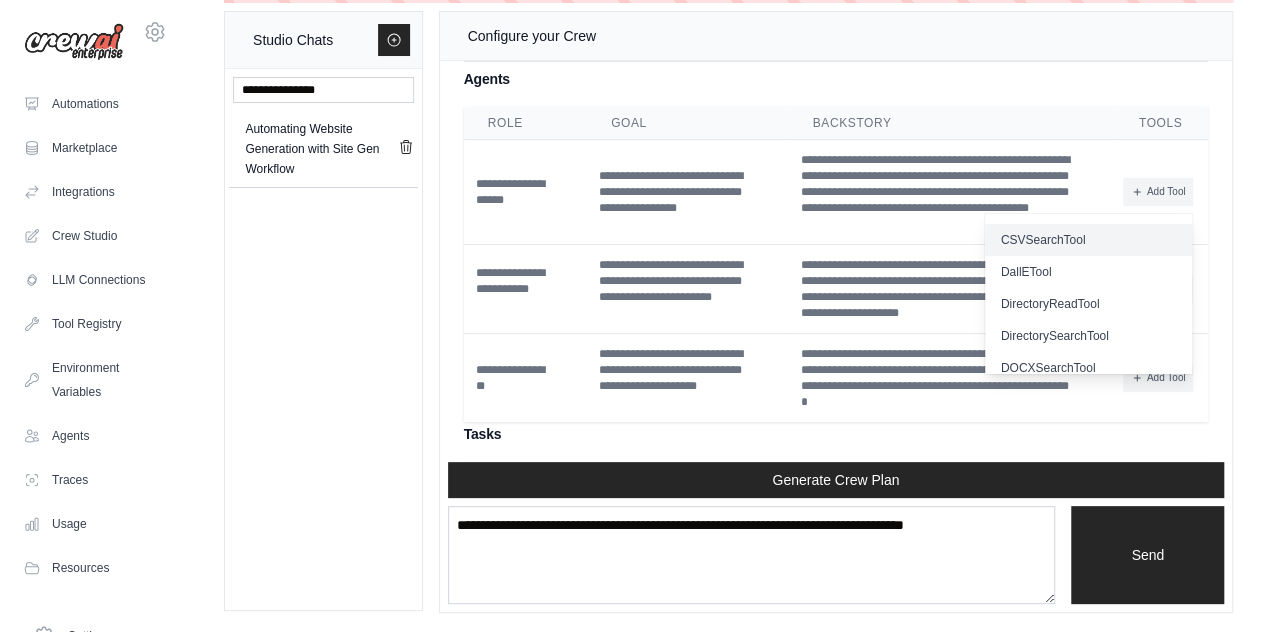 scroll, scrollTop: 27, scrollLeft: 0, axis: vertical 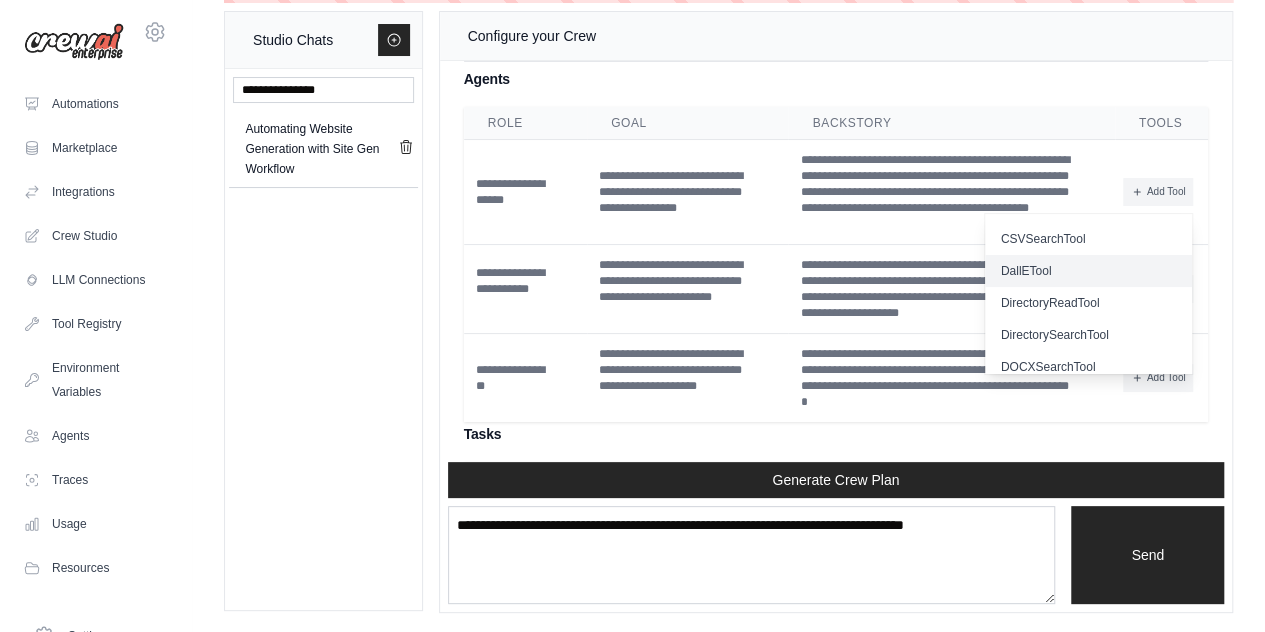 click on "DallETool" at bounding box center (1088, 271) 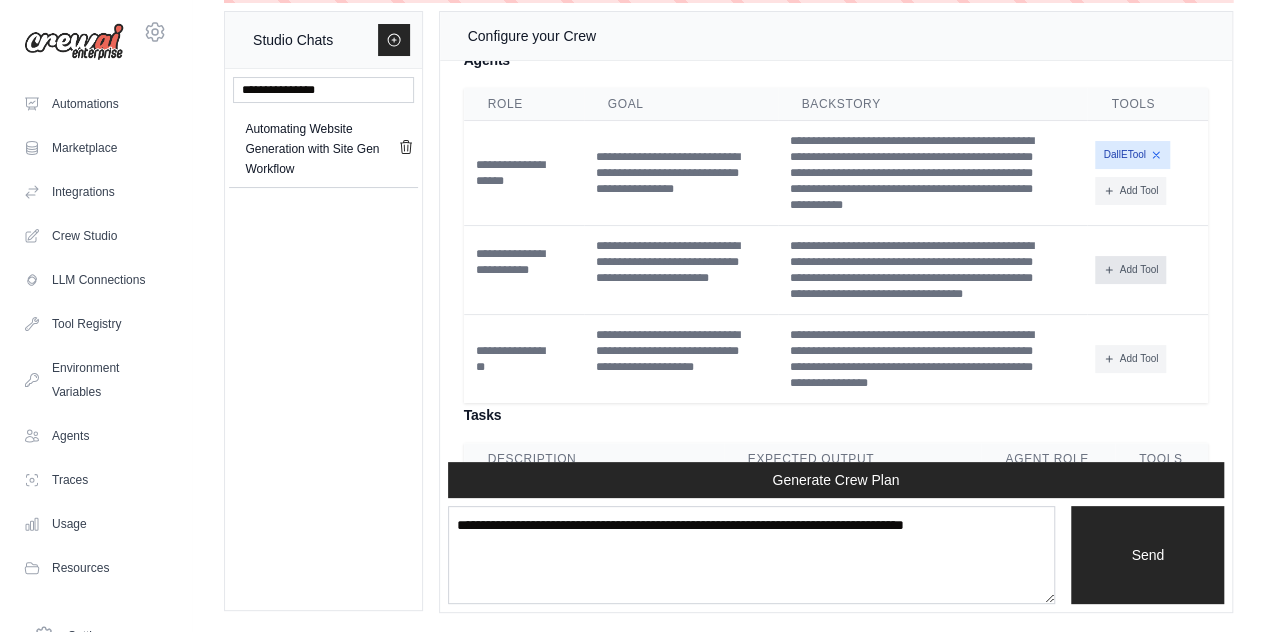 scroll, scrollTop: 2547, scrollLeft: 0, axis: vertical 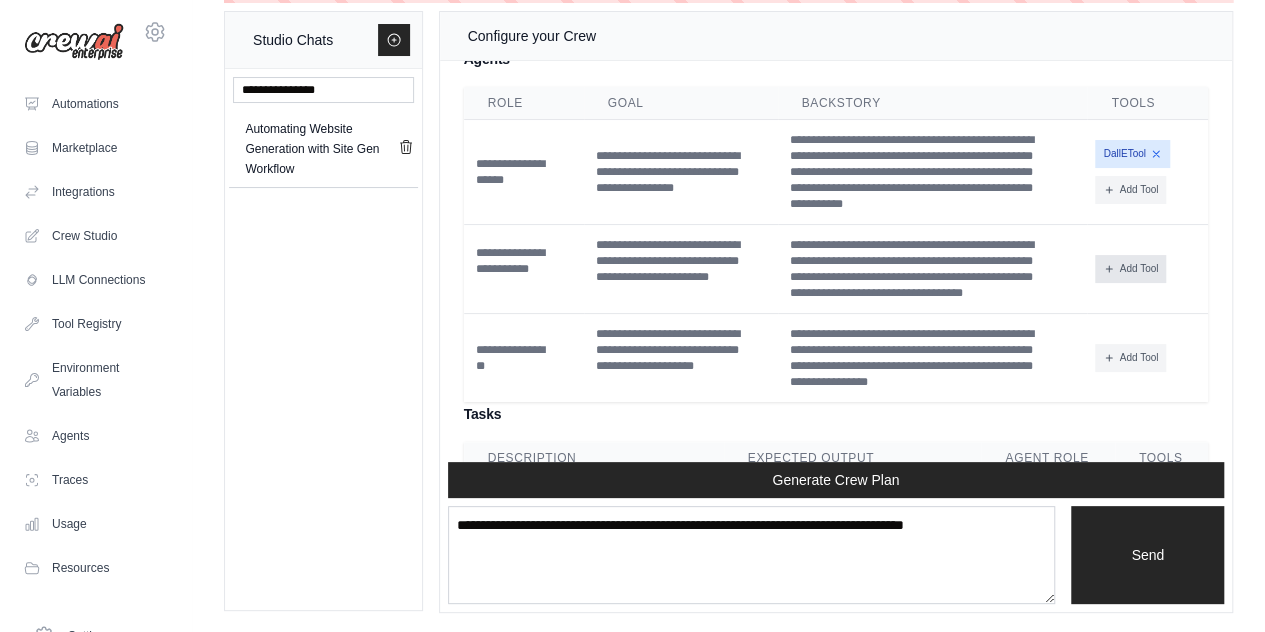 click on "Add Tool" at bounding box center [1130, 269] 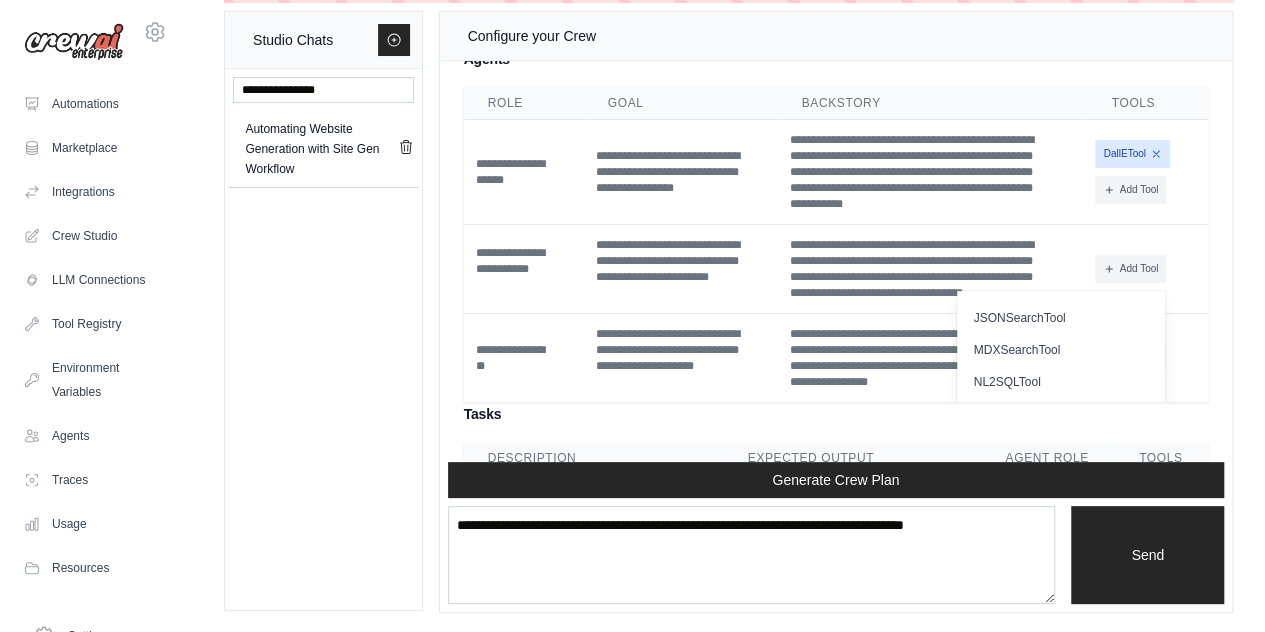 scroll, scrollTop: 250, scrollLeft: 0, axis: vertical 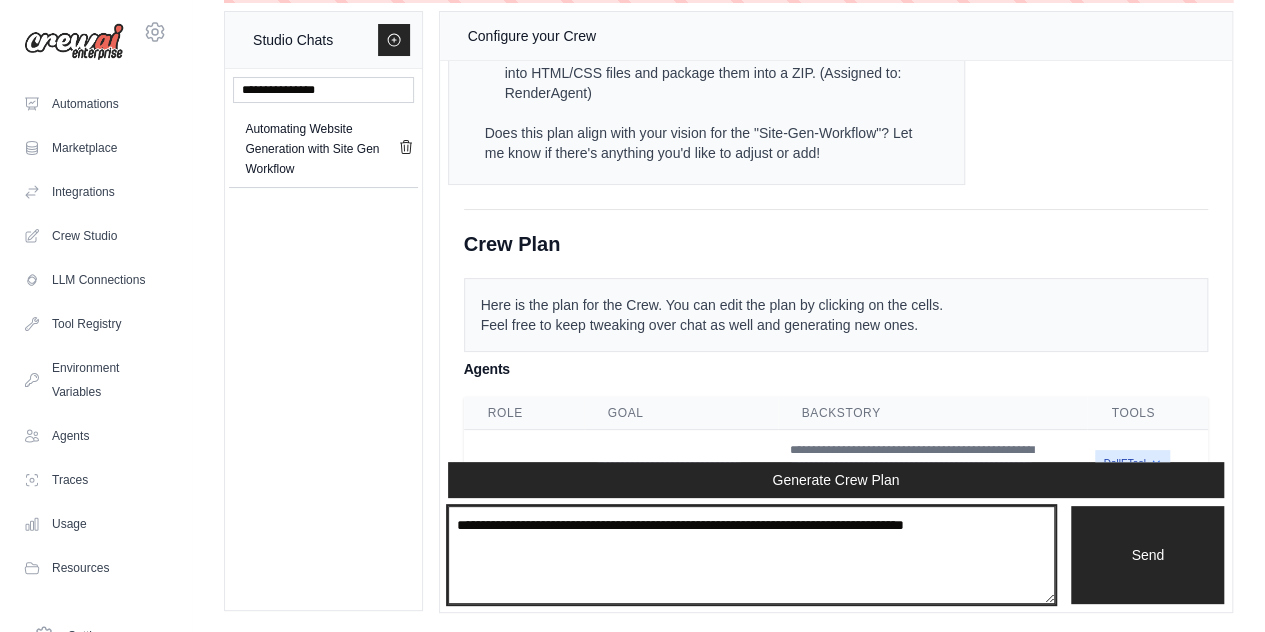 click at bounding box center (752, 555) 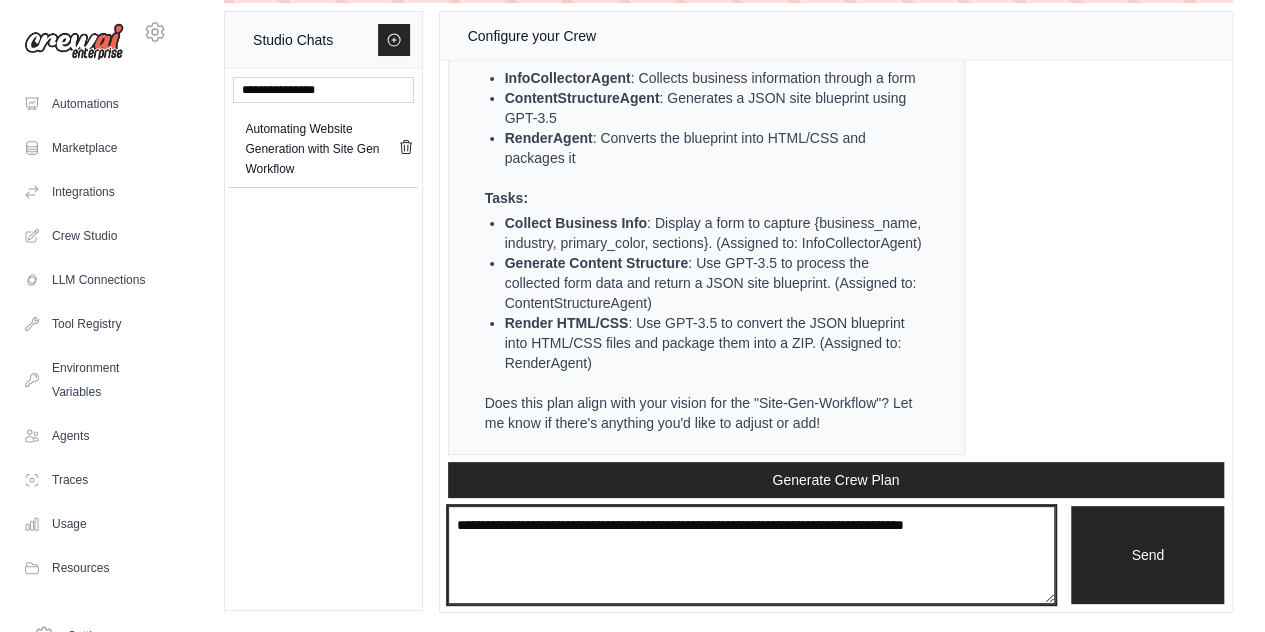 scroll, scrollTop: 1965, scrollLeft: 0, axis: vertical 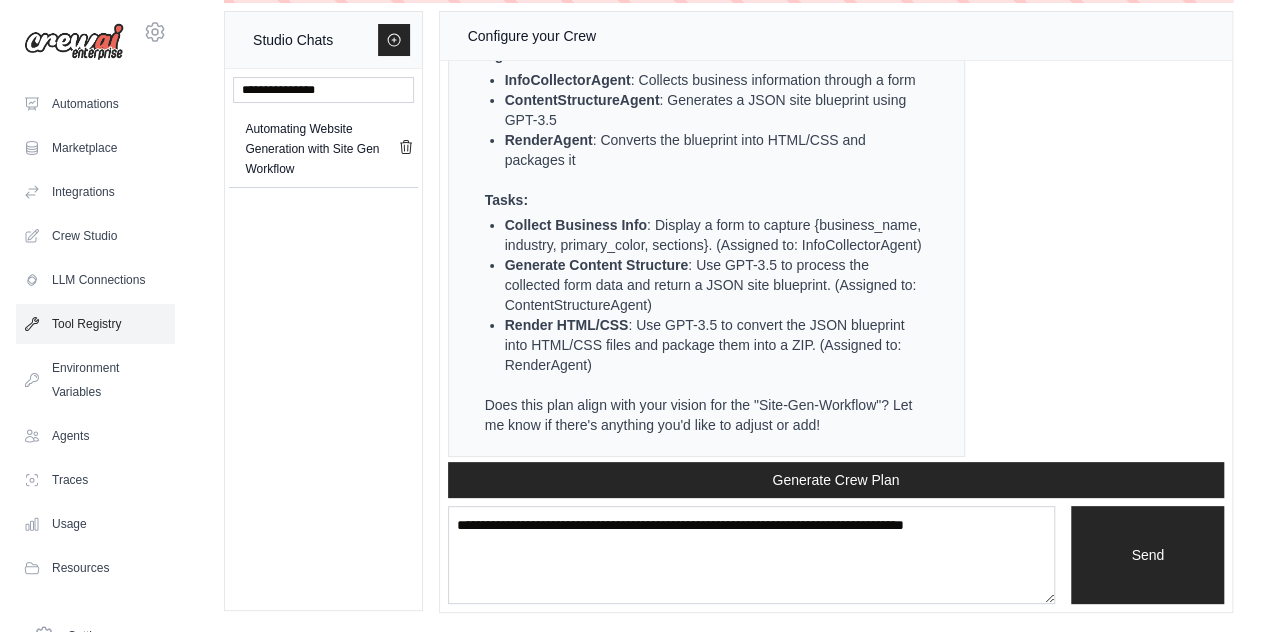 click on "Tool Registry" at bounding box center (95, 324) 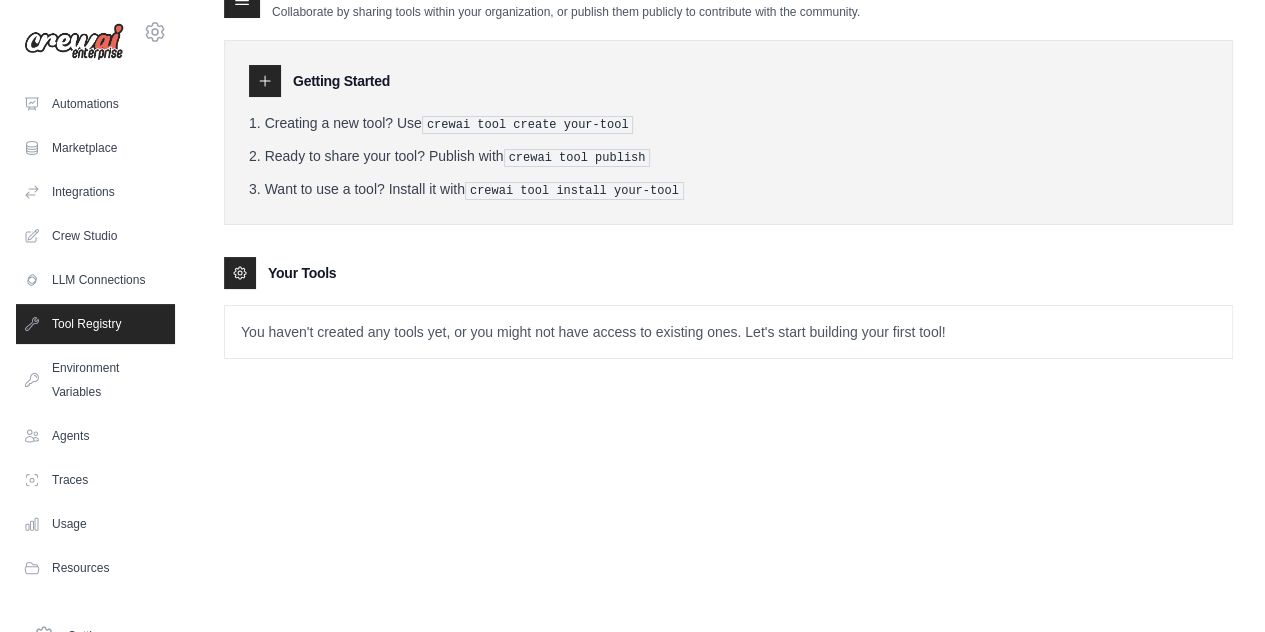 scroll, scrollTop: 0, scrollLeft: 0, axis: both 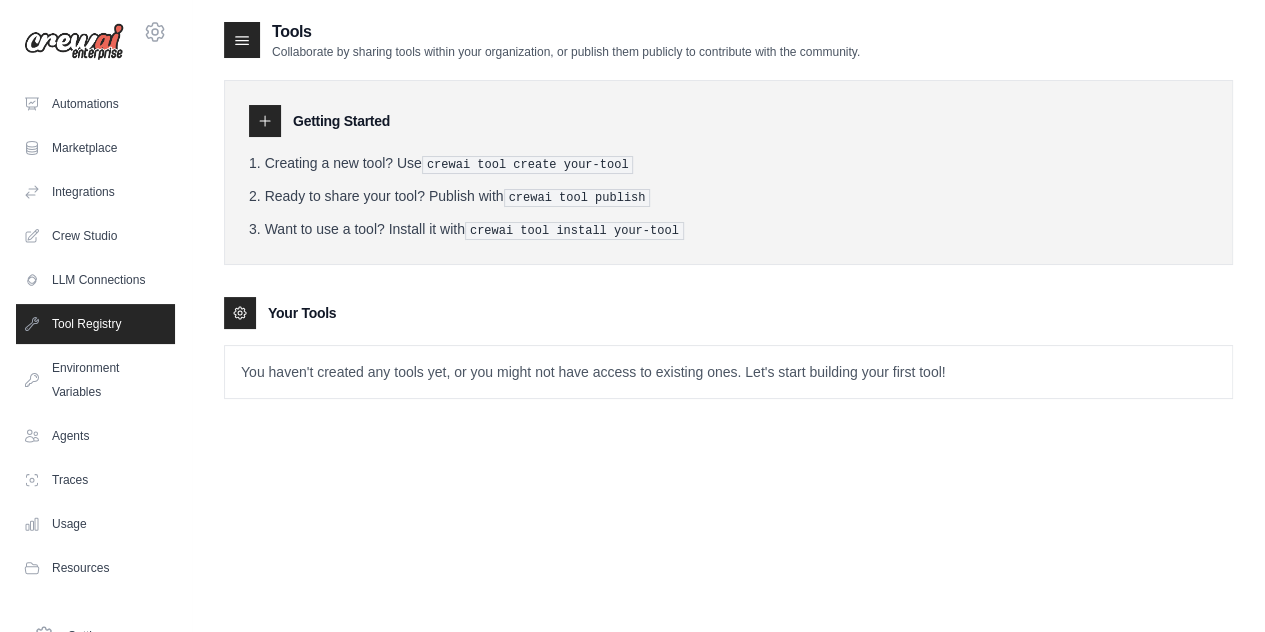 click 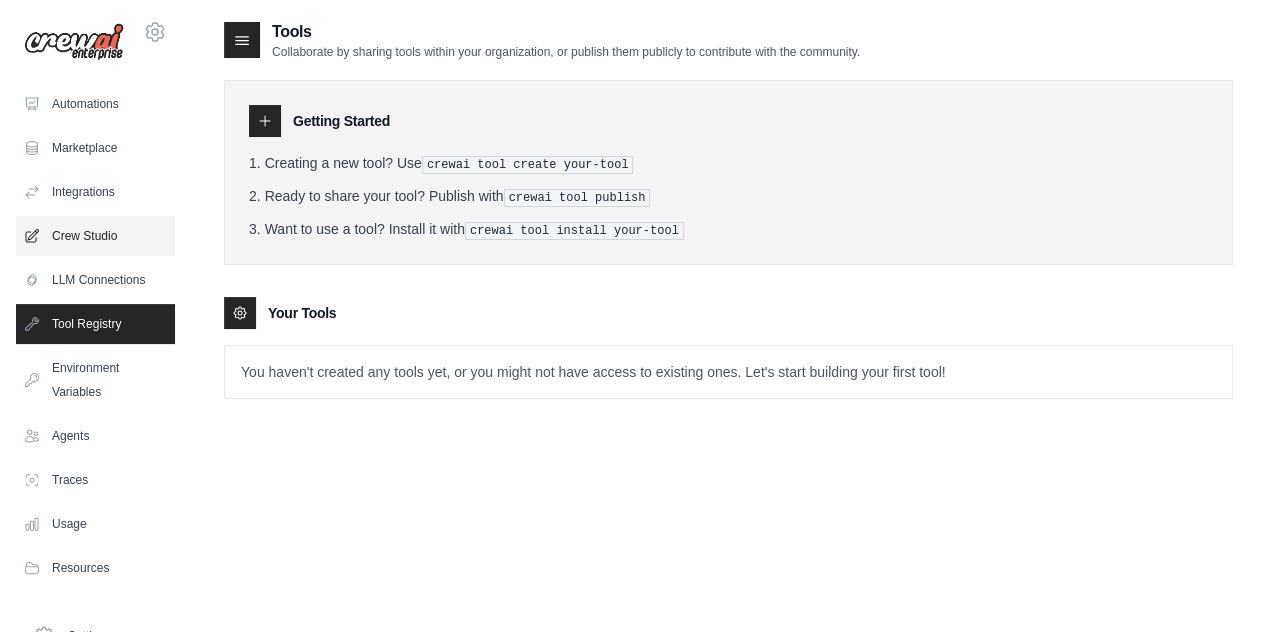 click on "Crew Studio" at bounding box center [95, 236] 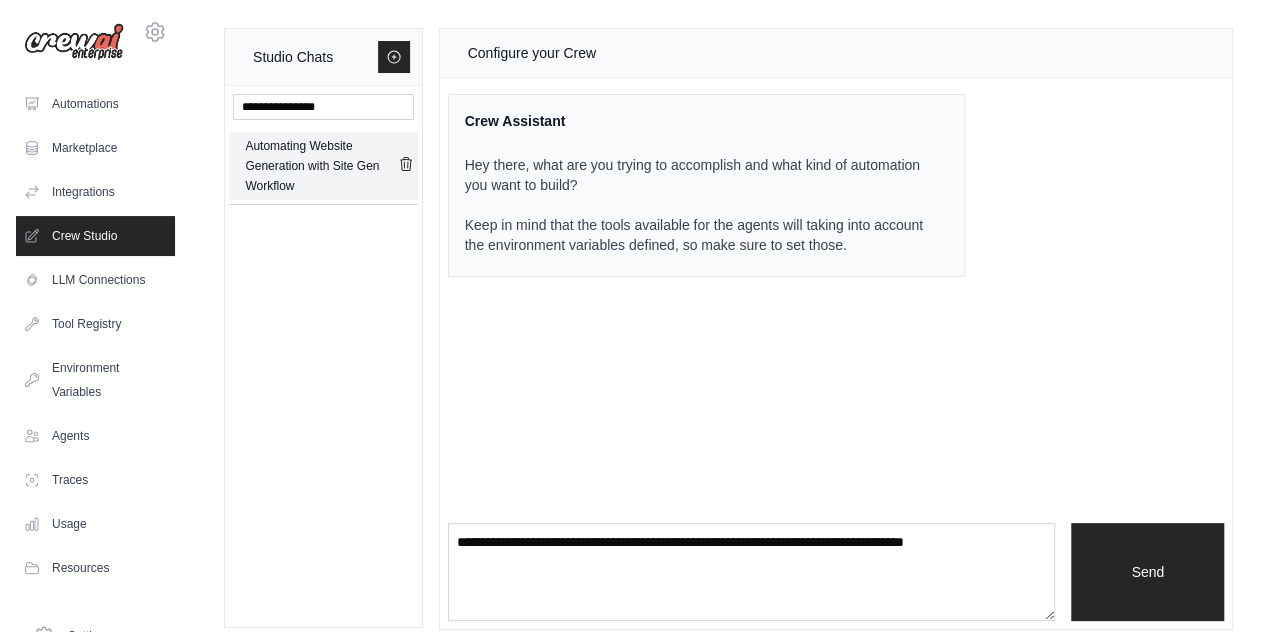 click on "Automating Website Generation with Site Gen Workflow" at bounding box center (321, 166) 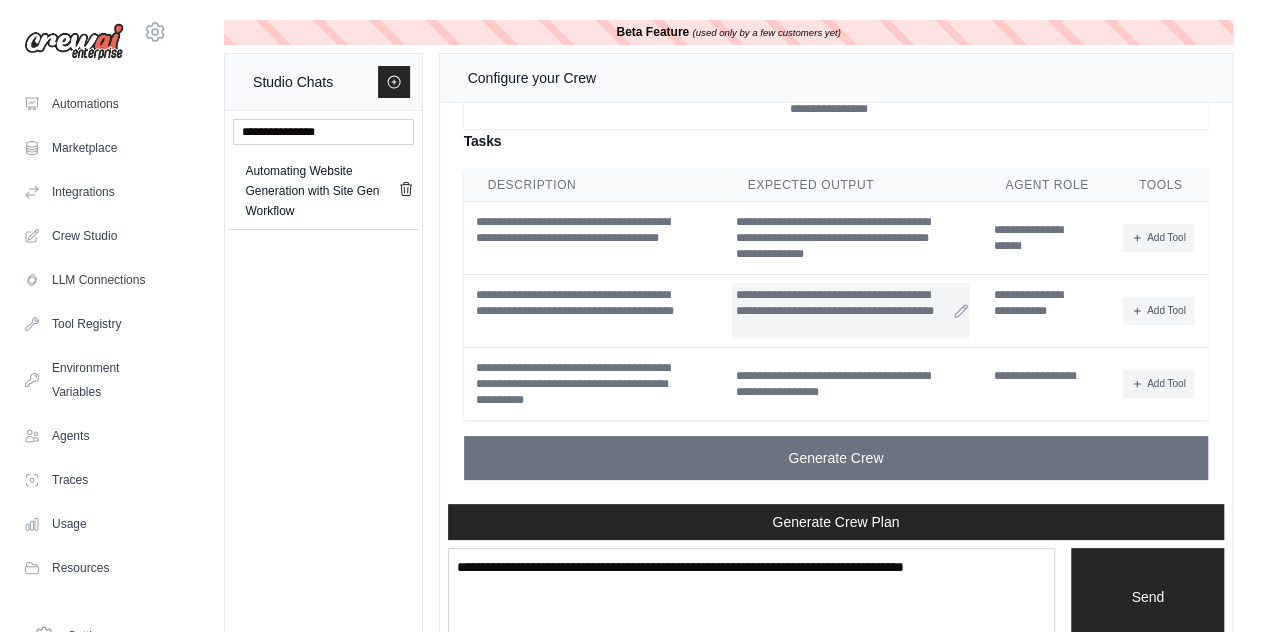 scroll, scrollTop: 2942, scrollLeft: 0, axis: vertical 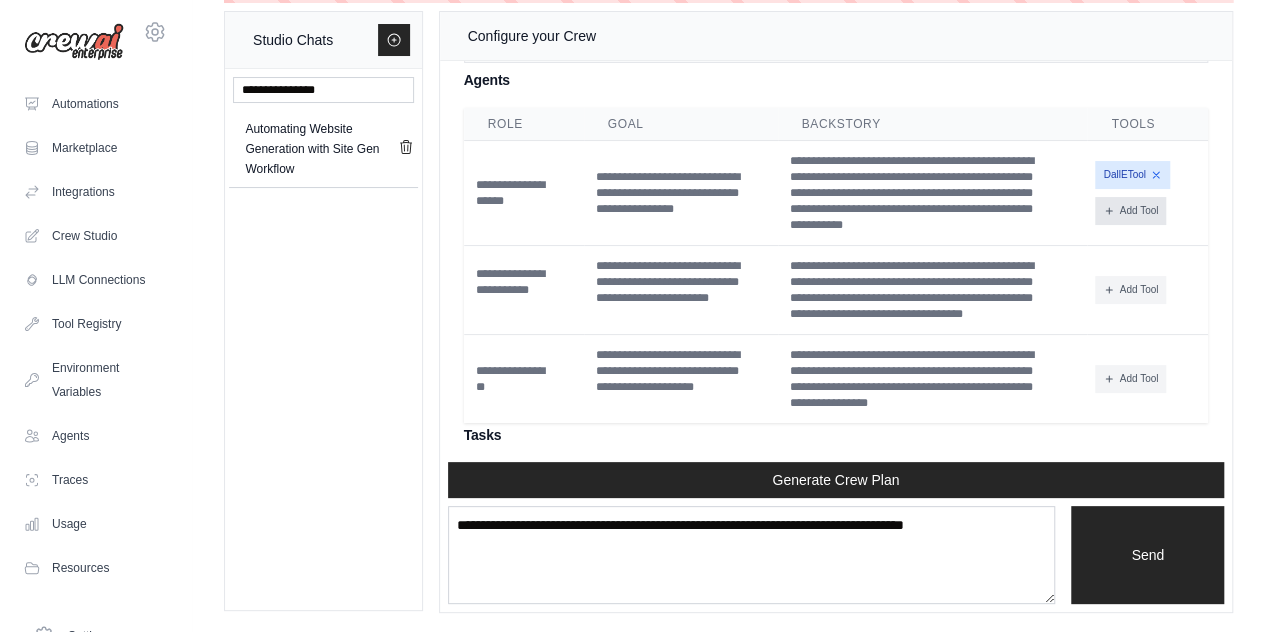 click on "Add Tool" at bounding box center [1130, 211] 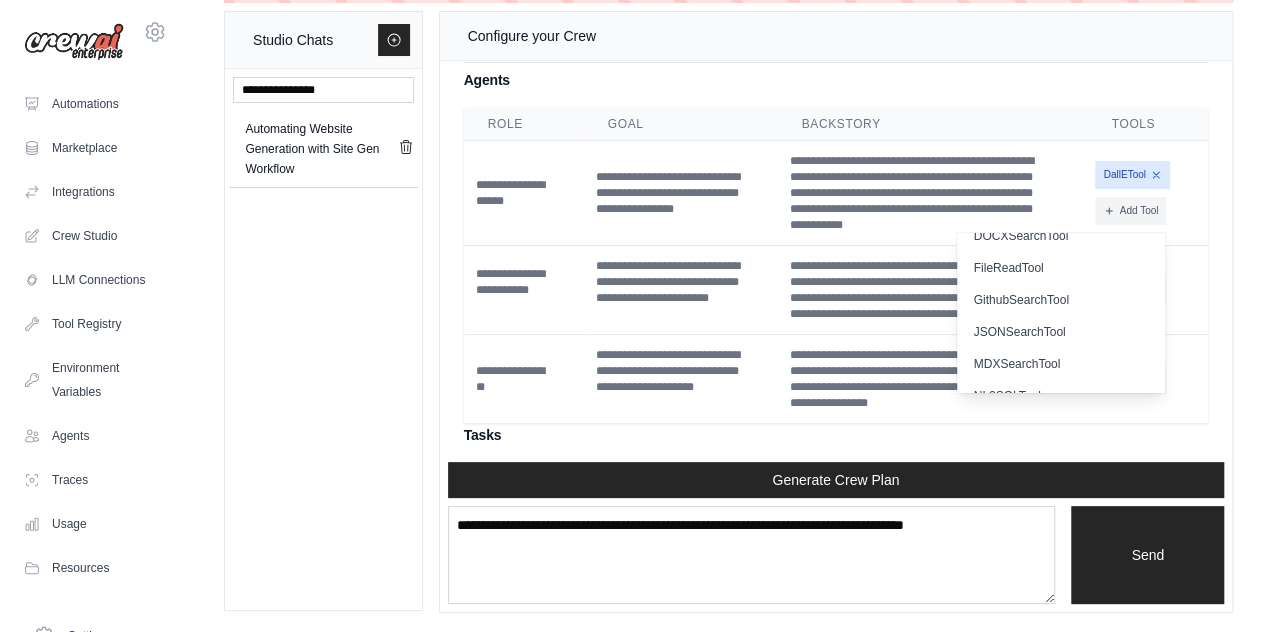 scroll, scrollTop: 178, scrollLeft: 0, axis: vertical 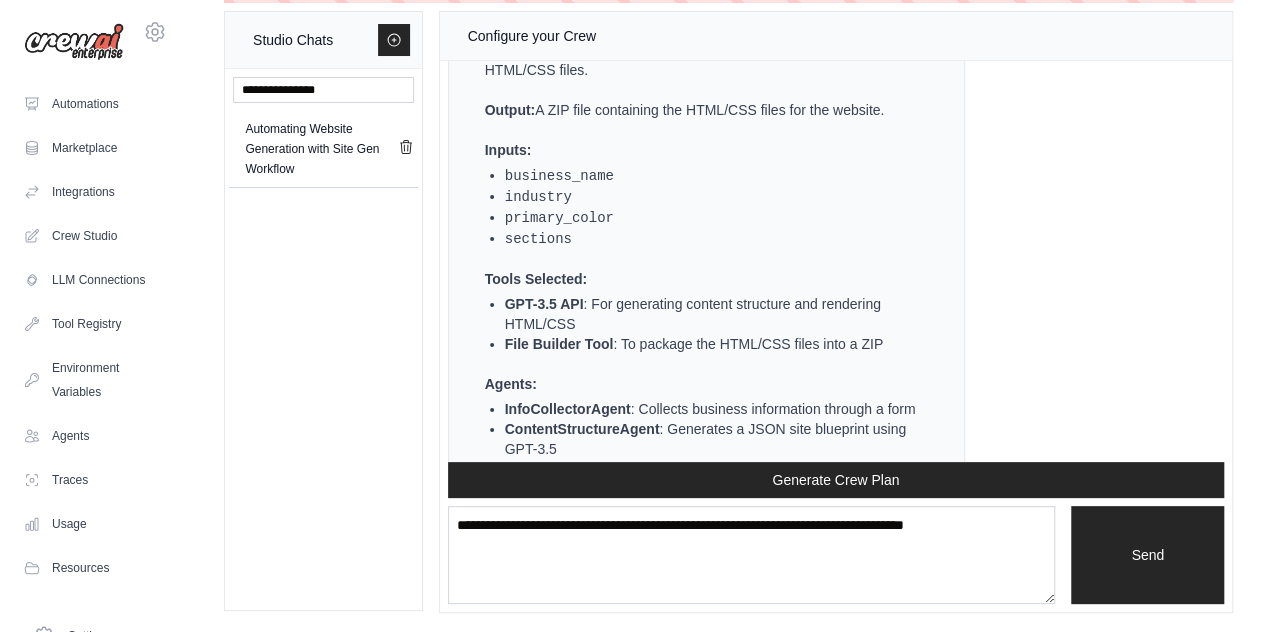 click on "Crew Assistant Hey there, what are you trying to accomplish and what kind of automation you want to build?
You I want to build a website‐generation workflow with three steps: 1. collect-business-info: show a form that captures {business_name, industry, primary_color, sections} 2. generate-content-structure: call GPT-3.5 given that form data and return a JSON site blueprint 3. render-html-css: call GPT-3.5 to turn that blueprint into a manifest of HTML/CSS files, then package into a ZIP Please create an automation named “Site-Gen-Workflow” with those three agents wired in sequence, and include the appropriate form, LLM, and file-builder blocks. Crew Assistant Great! Building a website-generation workflow is a fantastic use case for automation. Let's break down the steps and create a plan for the "Site-Gen-Workflow" automation. Here's how we can structure it:
Automation Plan:
Output:
A ZIP file containing the HTML/CSS files for the website.
Inputs:
business_name industry primary_color" at bounding box center (836, 261) 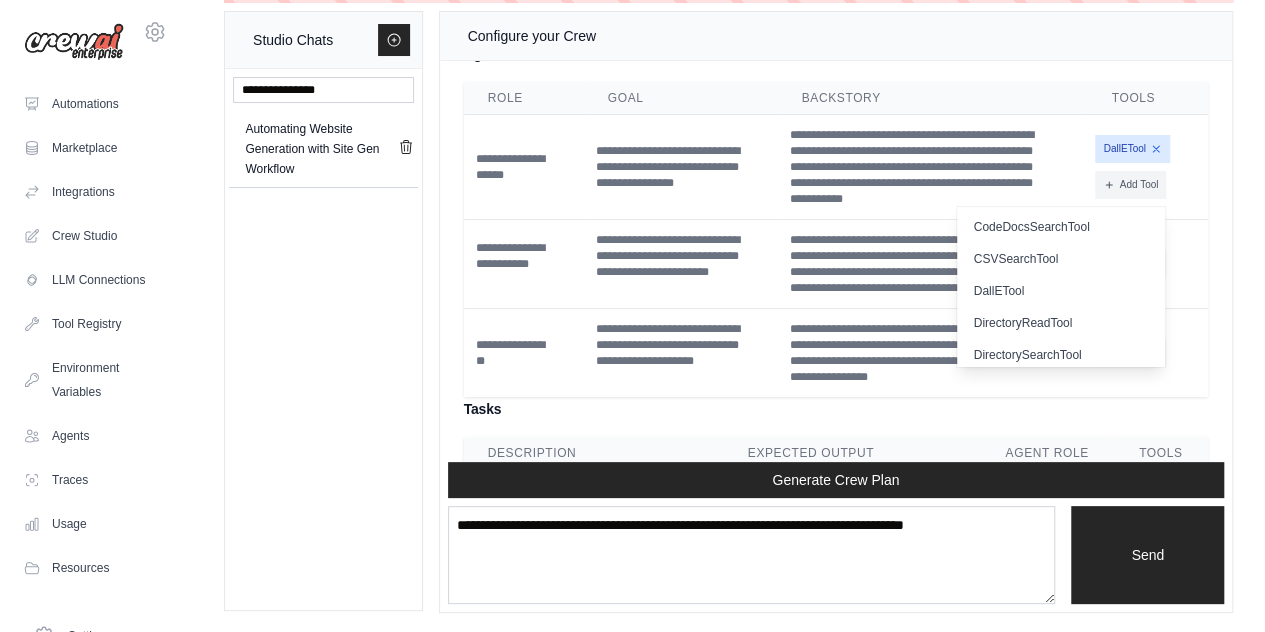scroll, scrollTop: 2627, scrollLeft: 0, axis: vertical 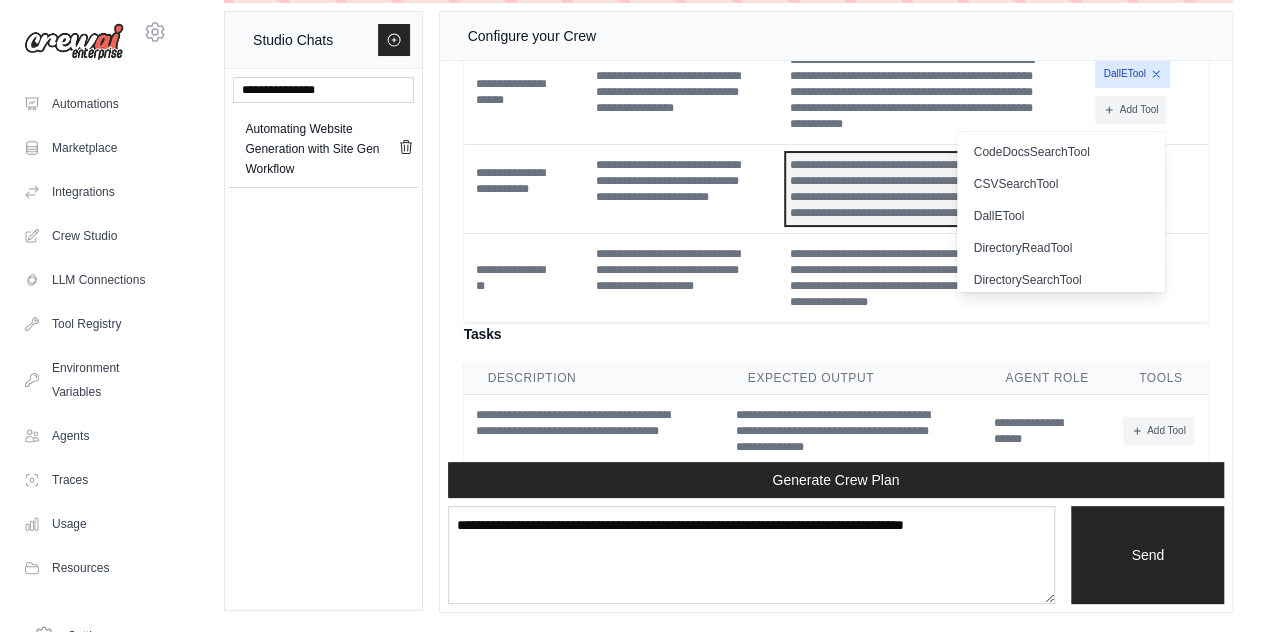click on "**********" at bounding box center (933, 189) 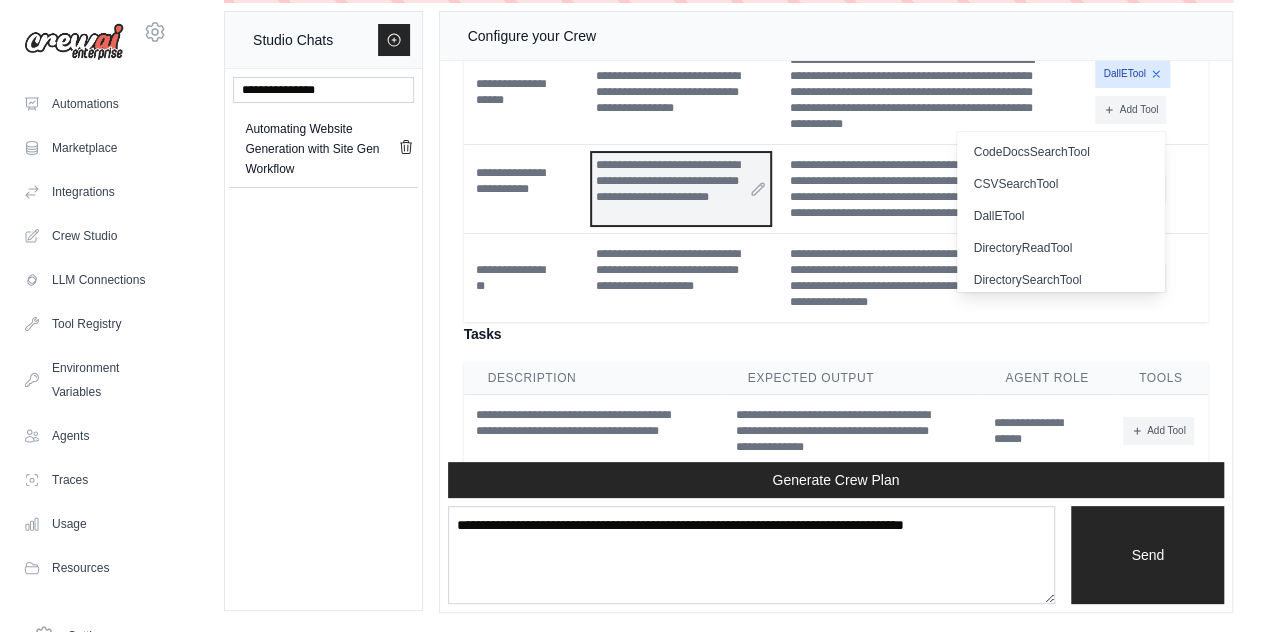 click on "**********" at bounding box center [681, 189] 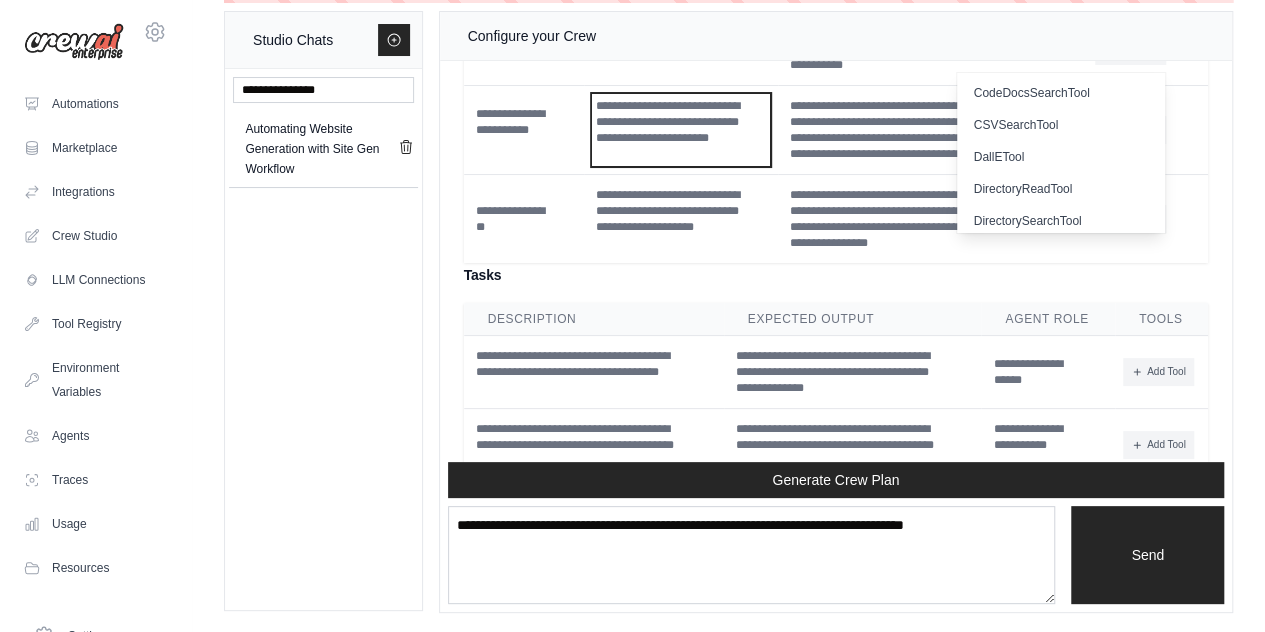 scroll, scrollTop: 2723, scrollLeft: 0, axis: vertical 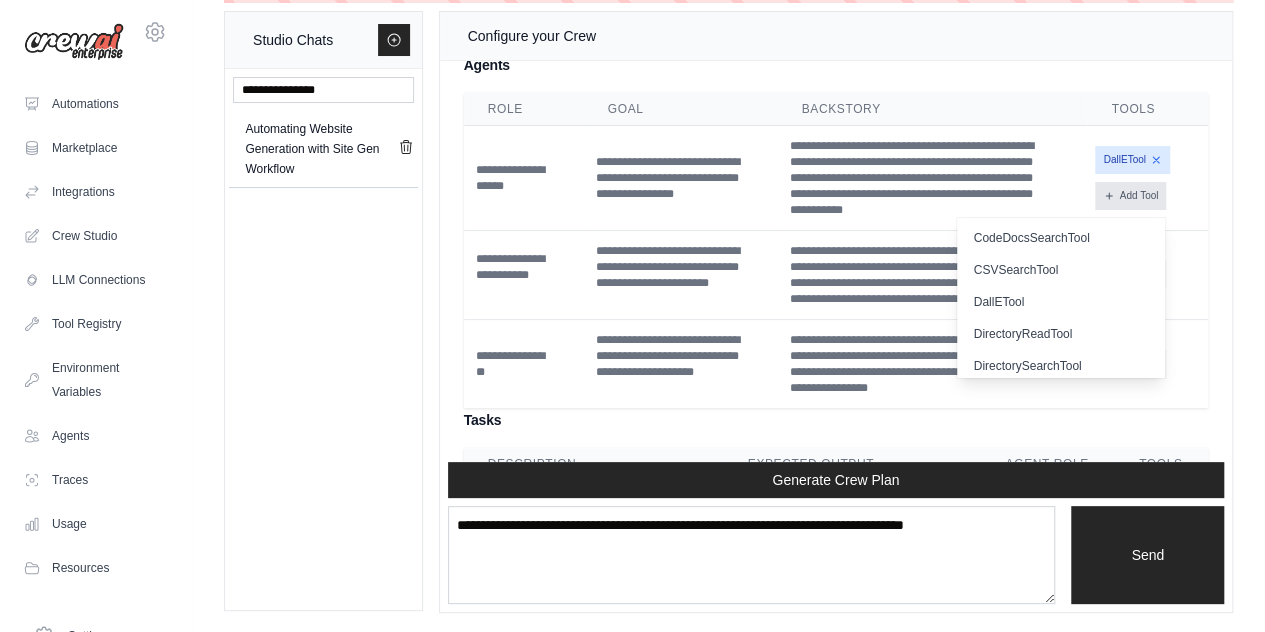 click 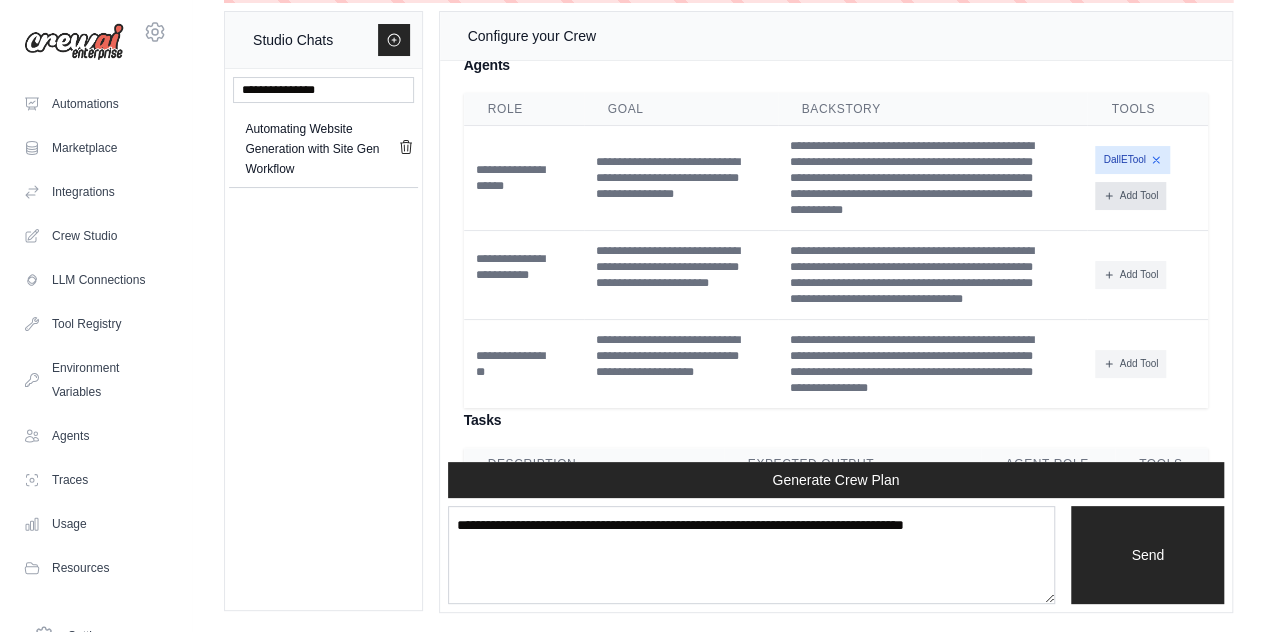 click 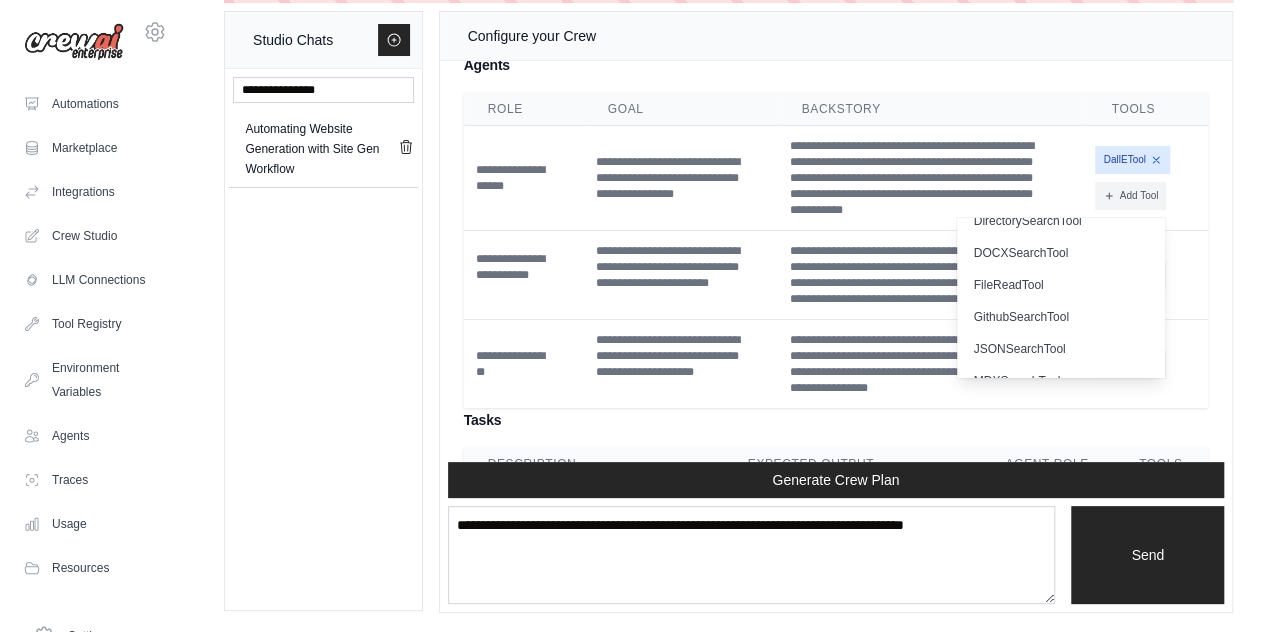 scroll, scrollTop: 146, scrollLeft: 0, axis: vertical 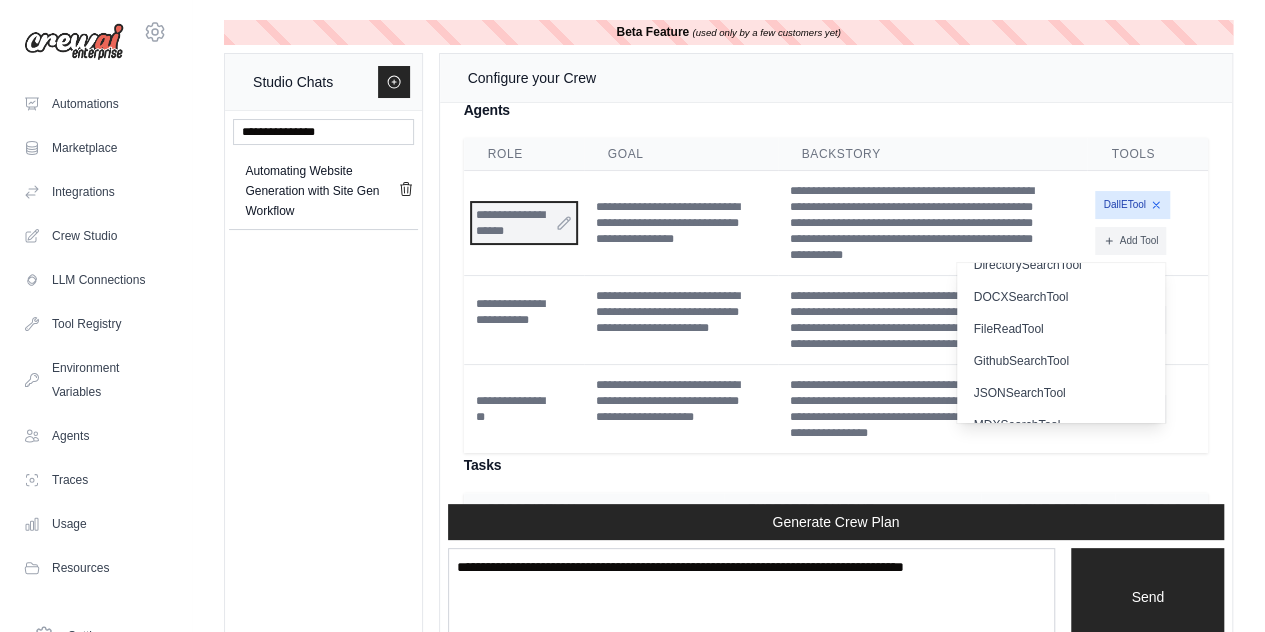 click on "**********" at bounding box center (524, 223) 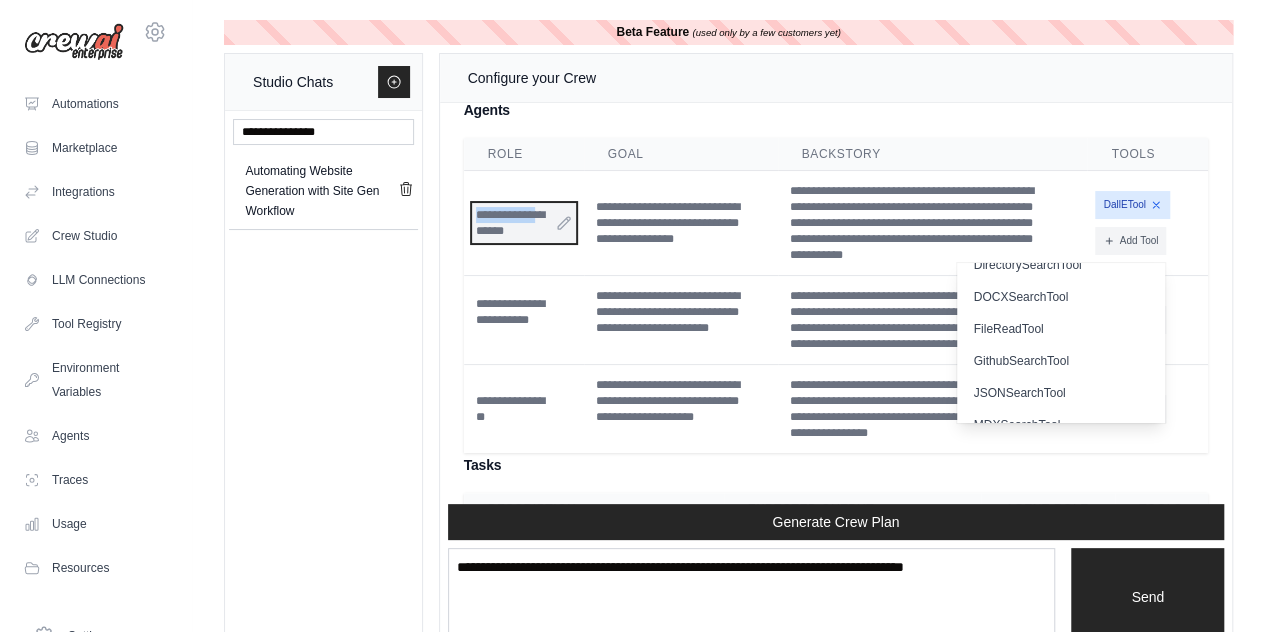 click on "**********" at bounding box center [524, 223] 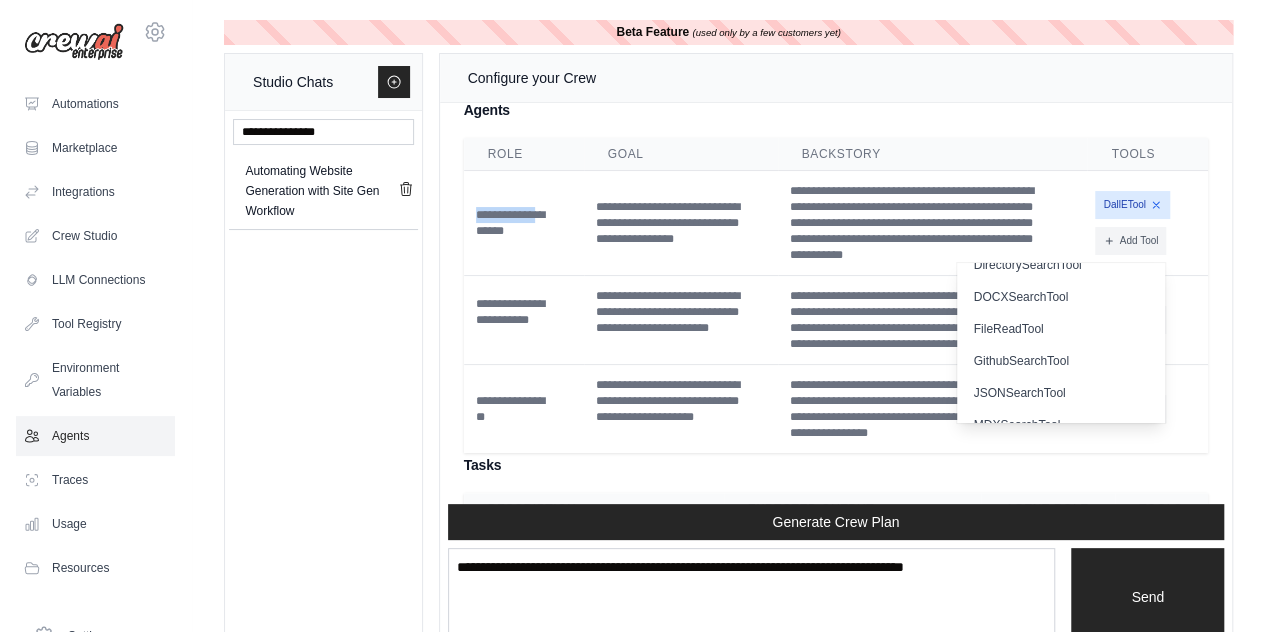 click on "Agents" at bounding box center [95, 436] 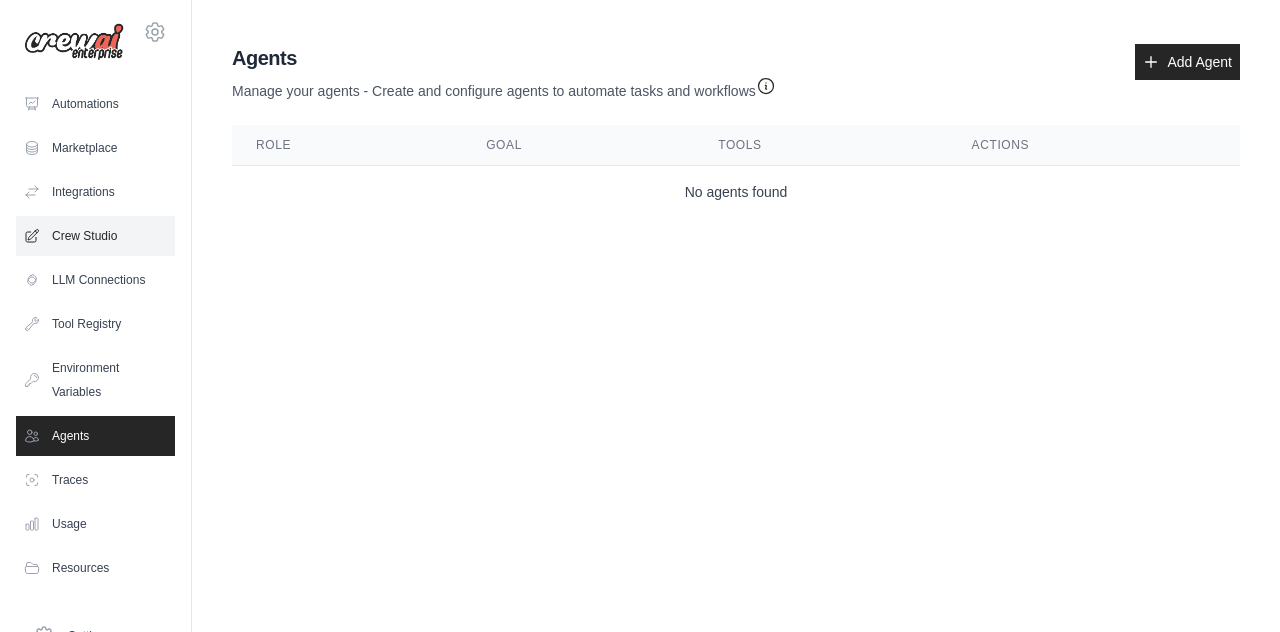 click on "Crew Studio" at bounding box center [95, 236] 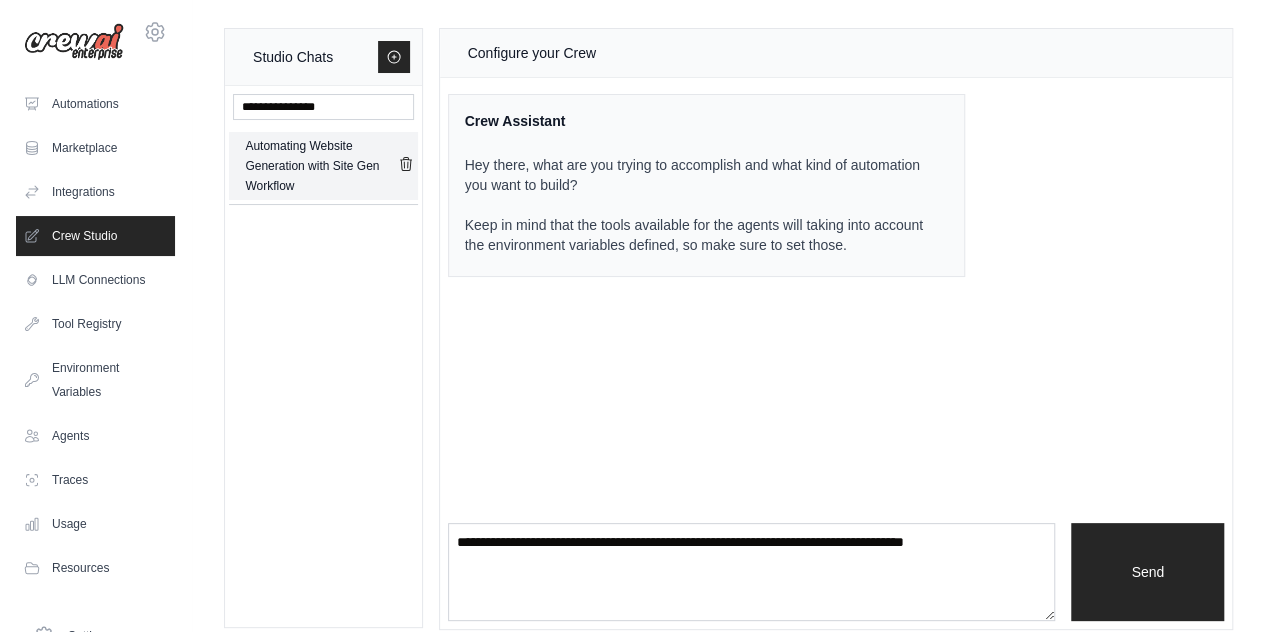 click on "Automating Website Generation with Site Gen Workflow" at bounding box center (321, 166) 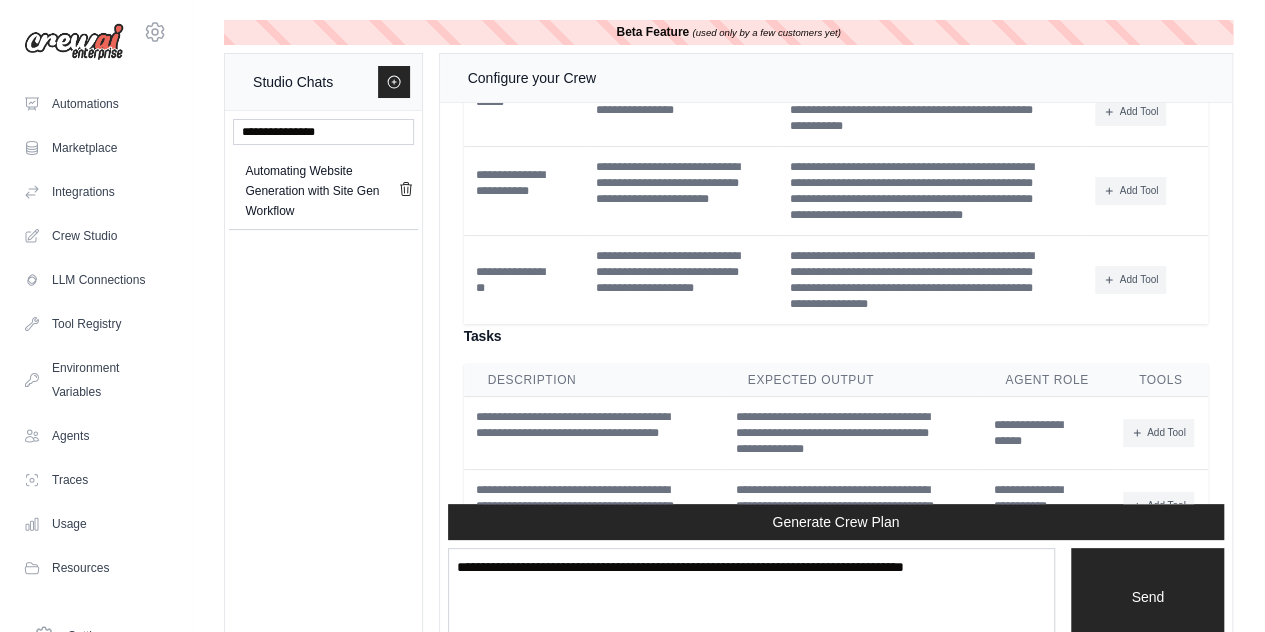 scroll, scrollTop: 2666, scrollLeft: 0, axis: vertical 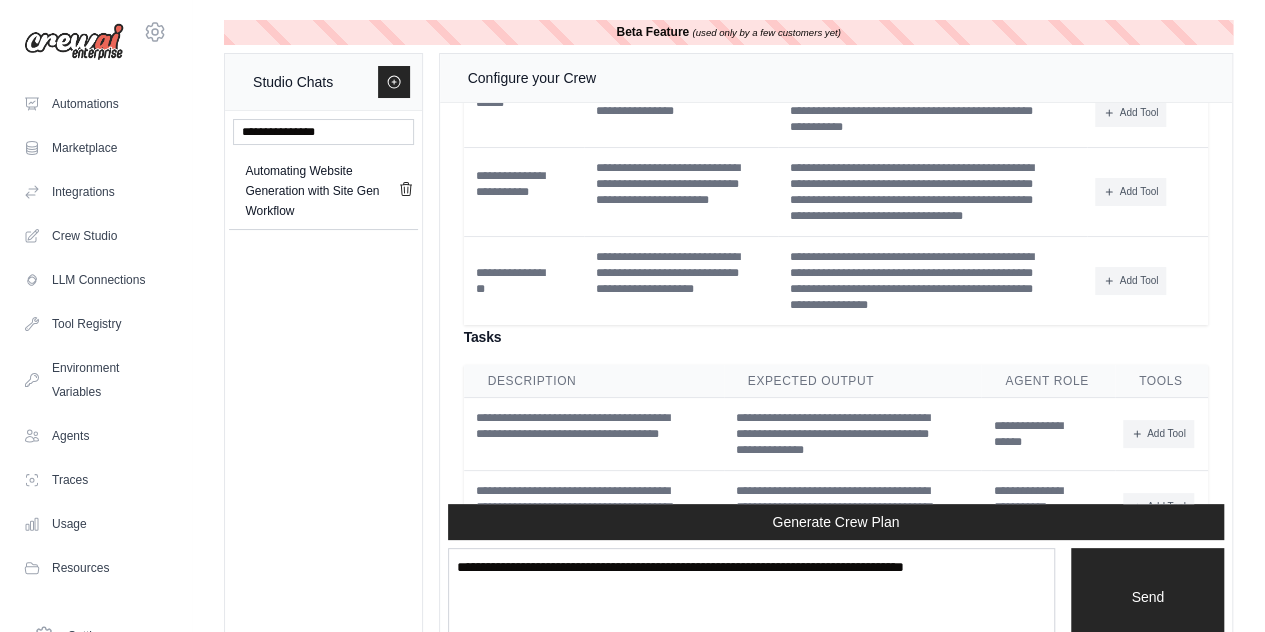 click 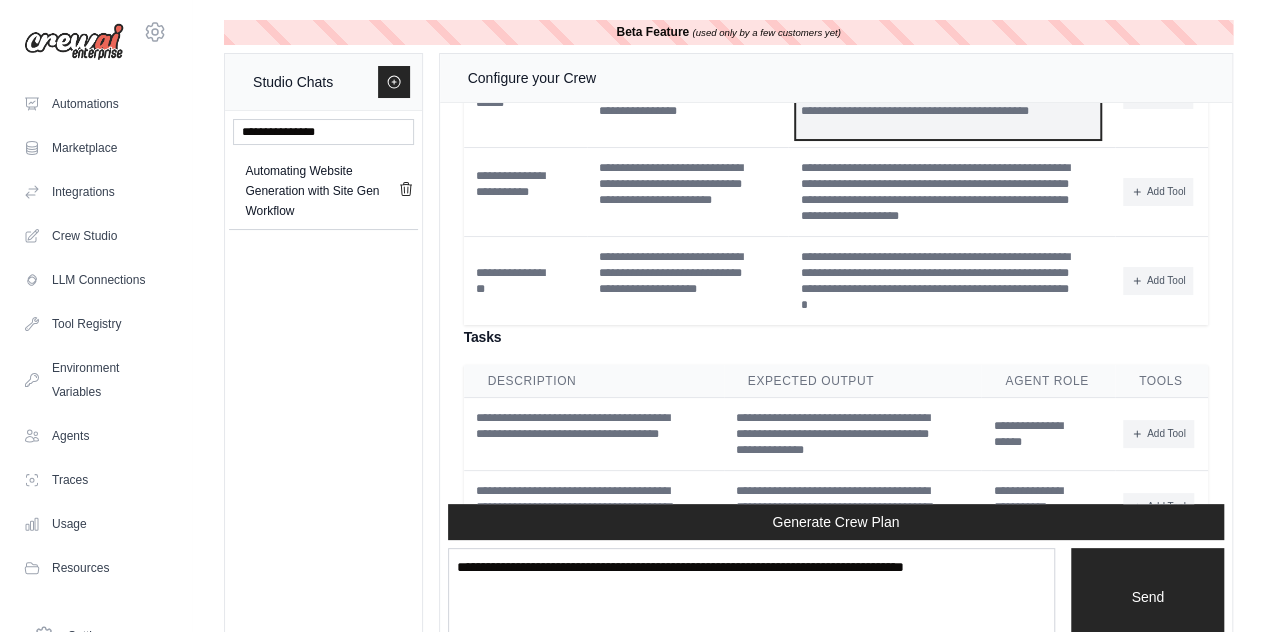 click on "**********" at bounding box center (948, 95) 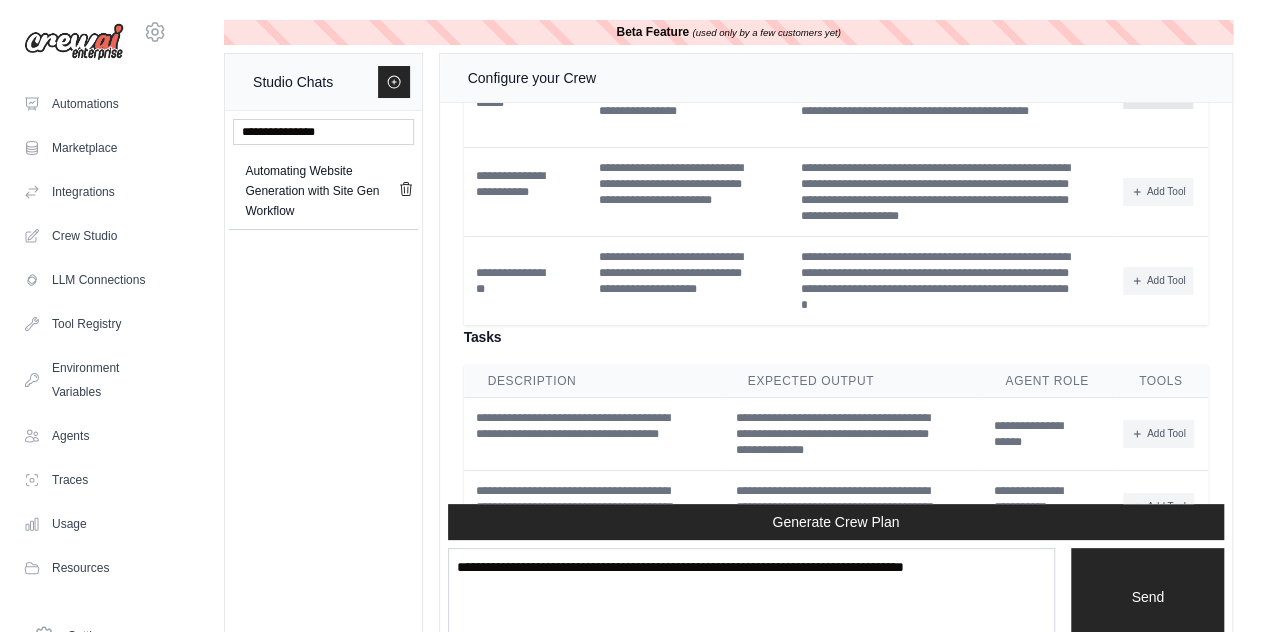 click on "Add Tool" at bounding box center (1158, 95) 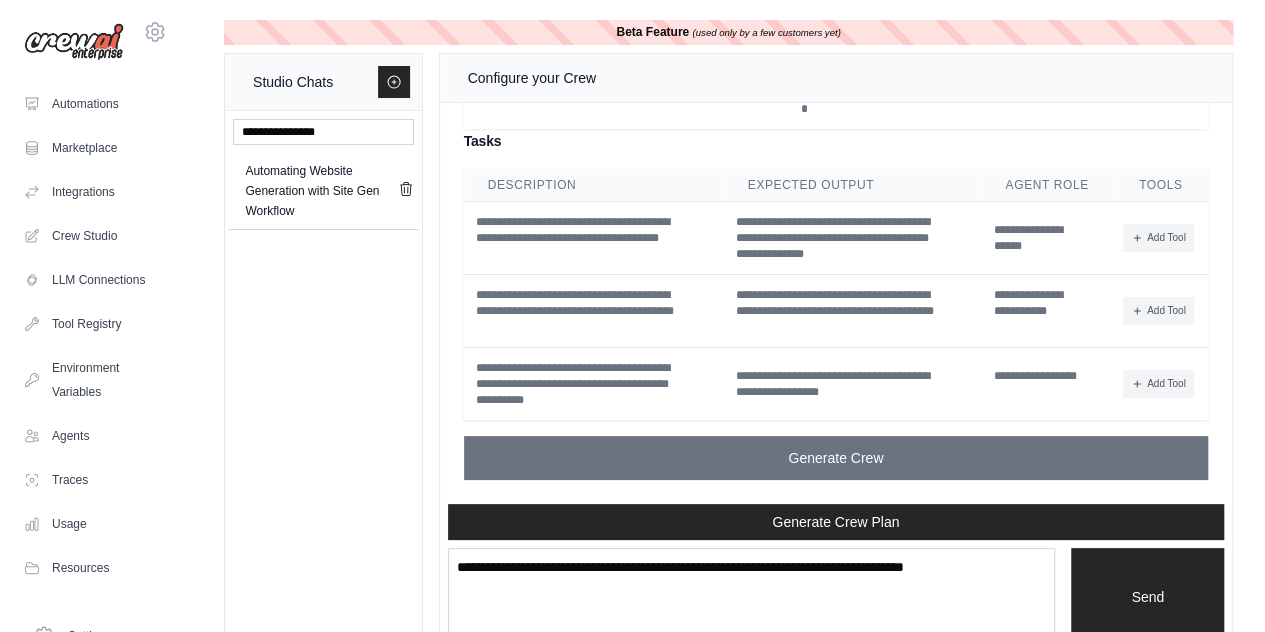 scroll, scrollTop: 2942, scrollLeft: 0, axis: vertical 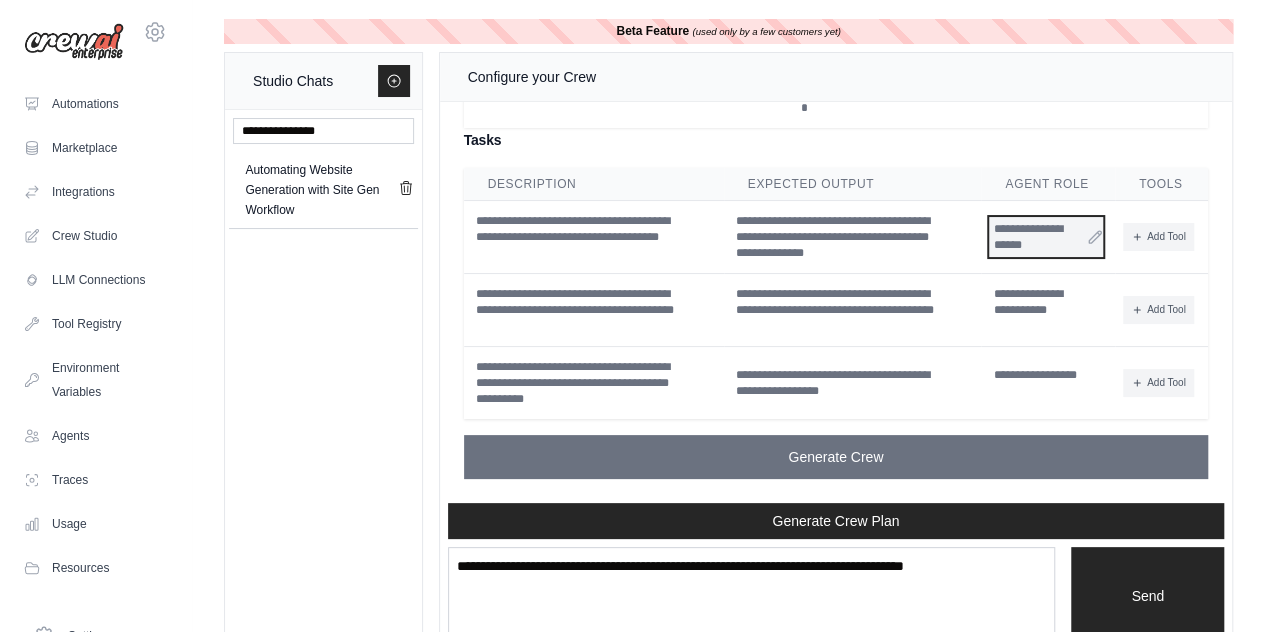 click on "**********" at bounding box center [1045, 237] 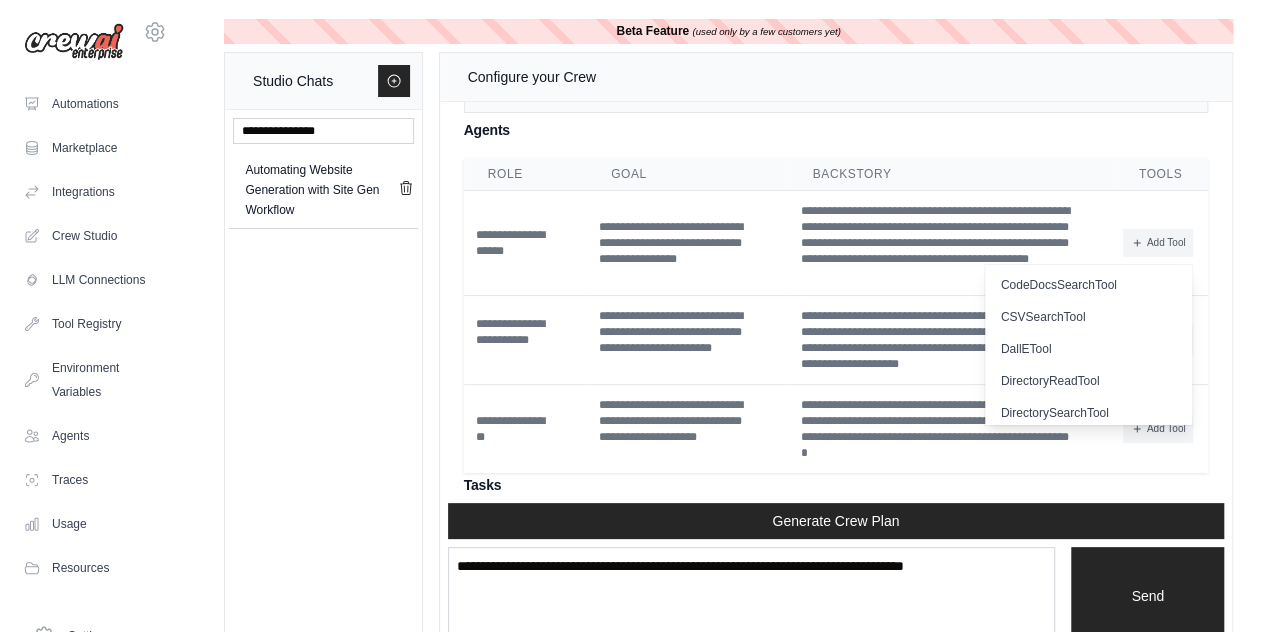scroll, scrollTop: 2516, scrollLeft: 0, axis: vertical 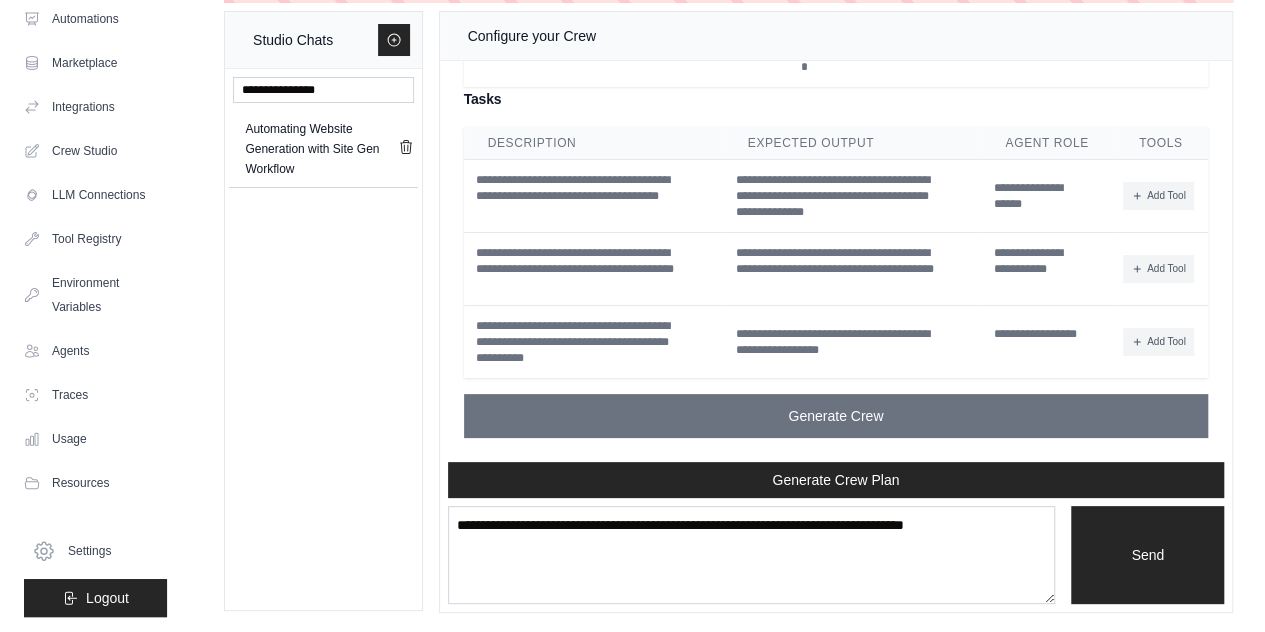 click on "Tools" at bounding box center [1161, 143] 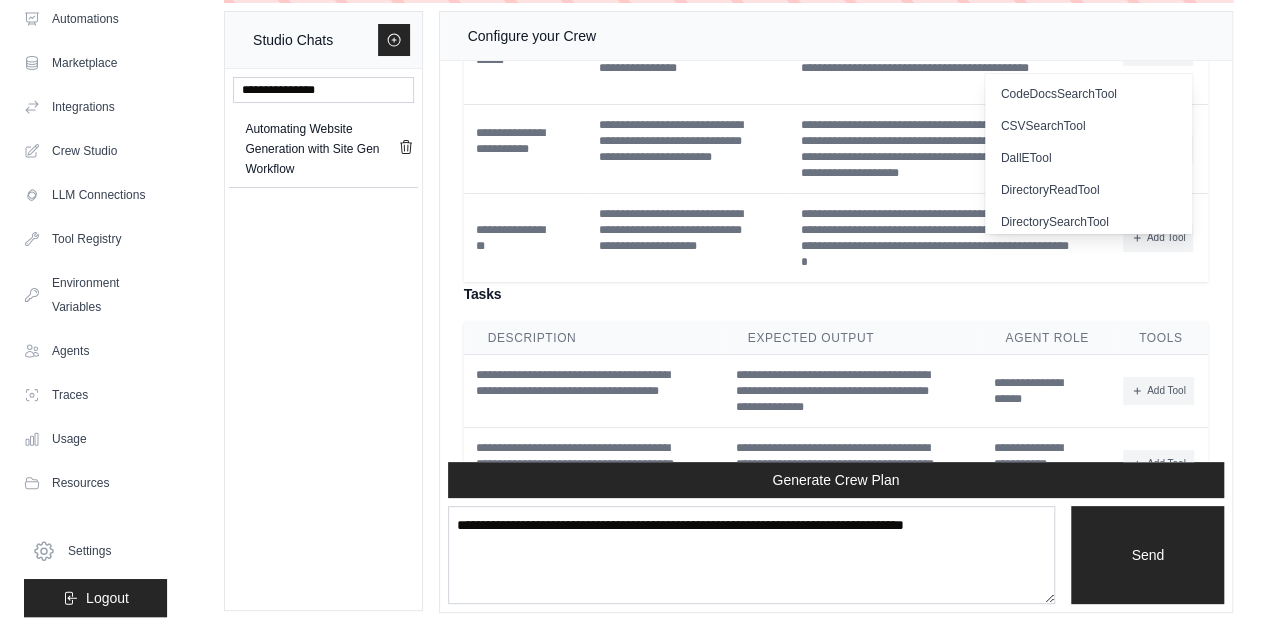 scroll, scrollTop: 2666, scrollLeft: 0, axis: vertical 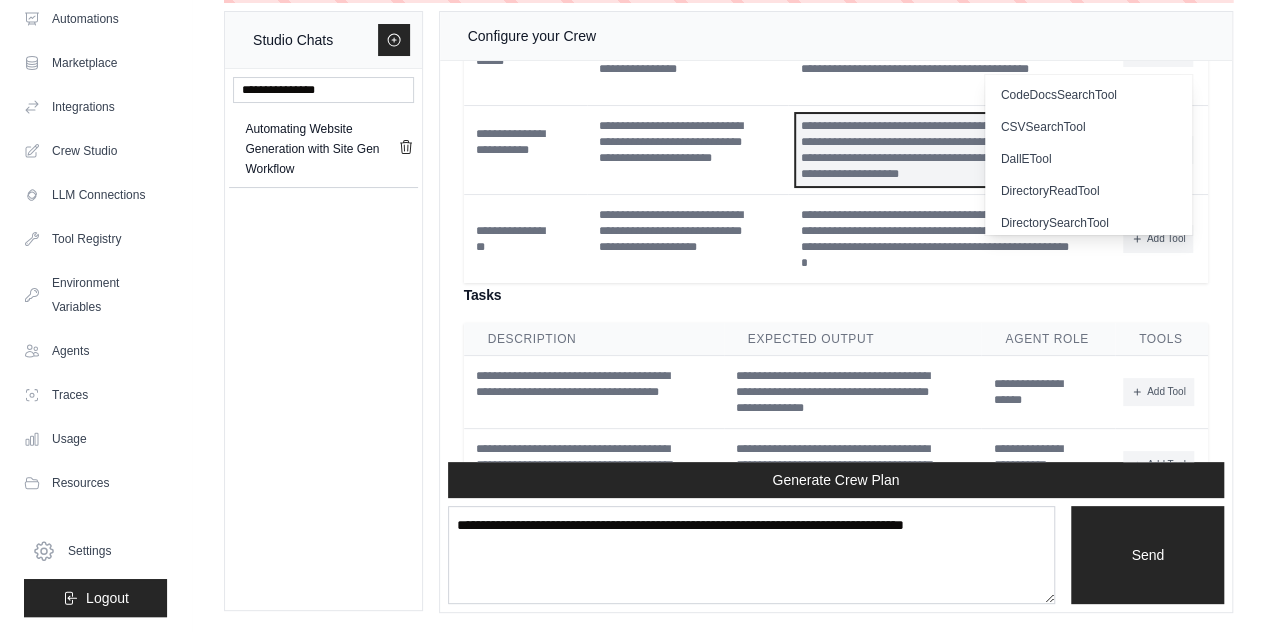 click on "**********" at bounding box center [948, 150] 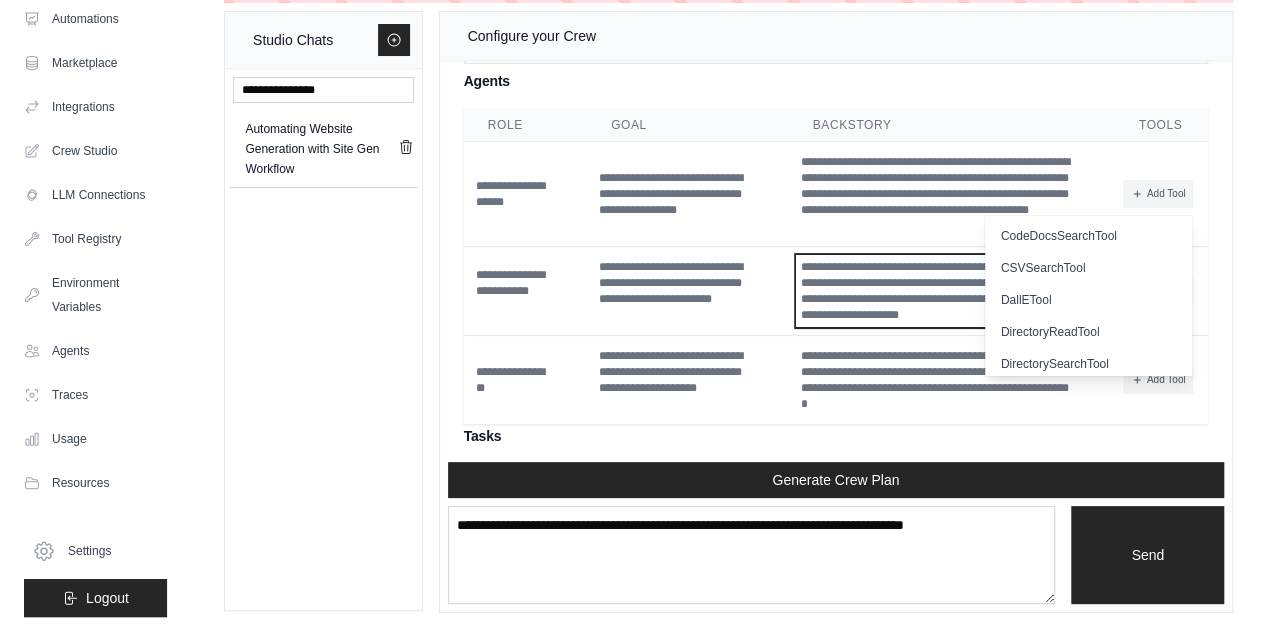 scroll, scrollTop: 2524, scrollLeft: 0, axis: vertical 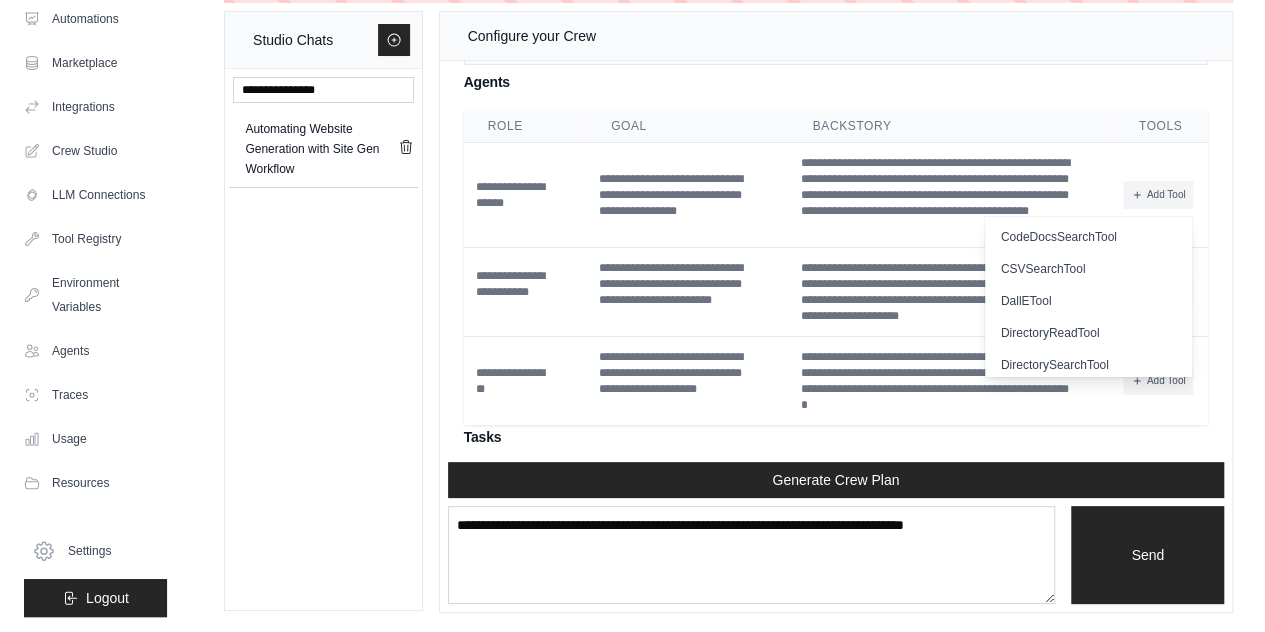 click on "Agents" at bounding box center [836, 82] 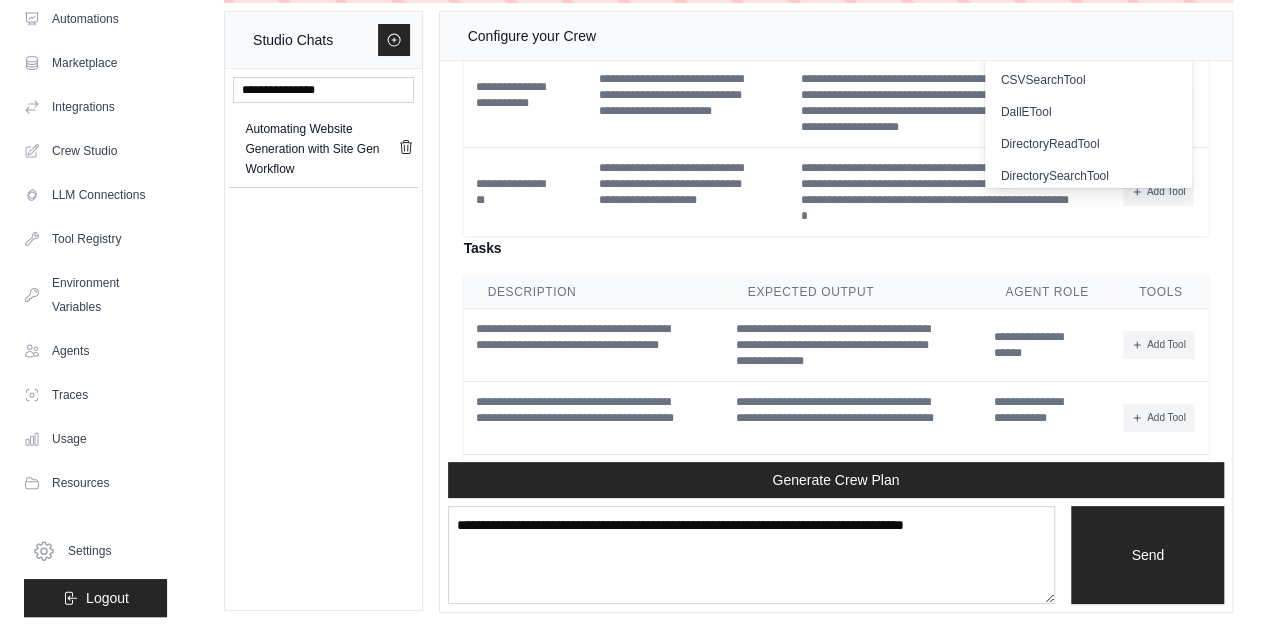 scroll, scrollTop: 2758, scrollLeft: 0, axis: vertical 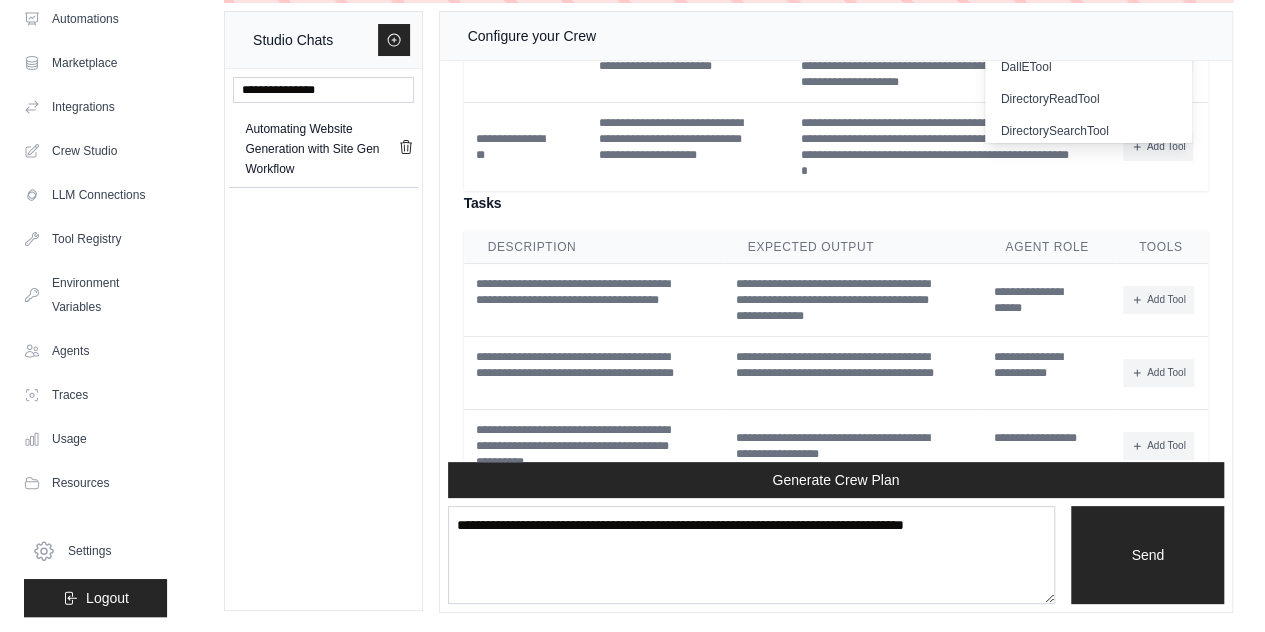 click on "Tasks" at bounding box center [836, 203] 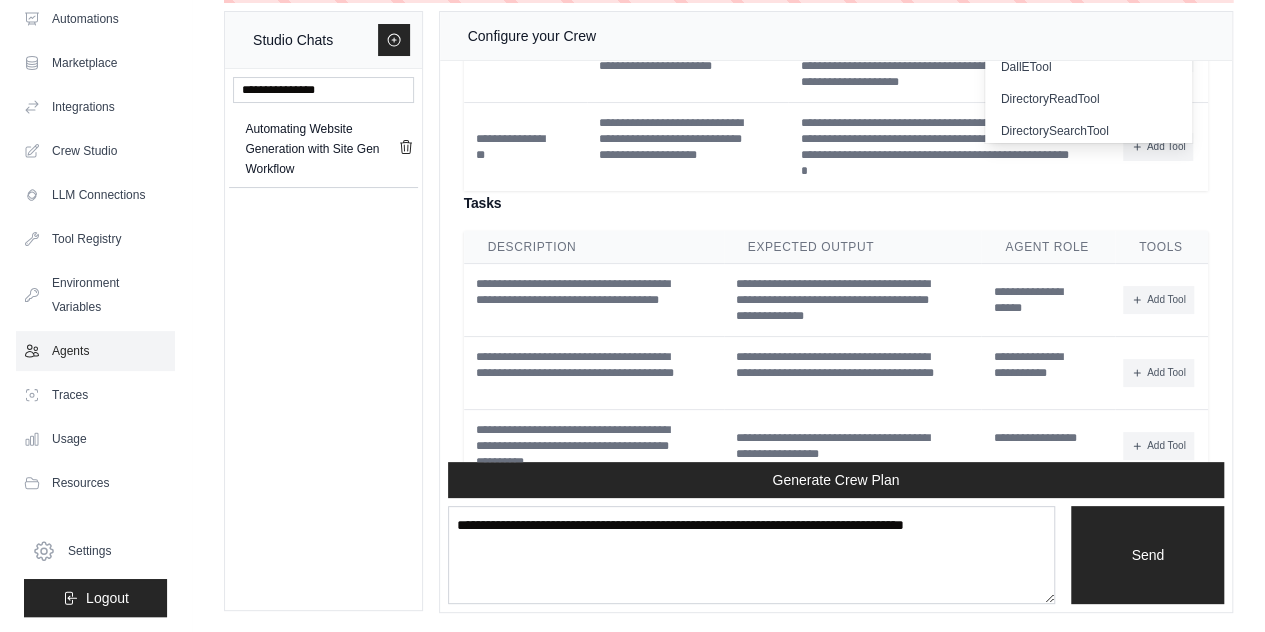 click on "Agents" at bounding box center (95, 351) 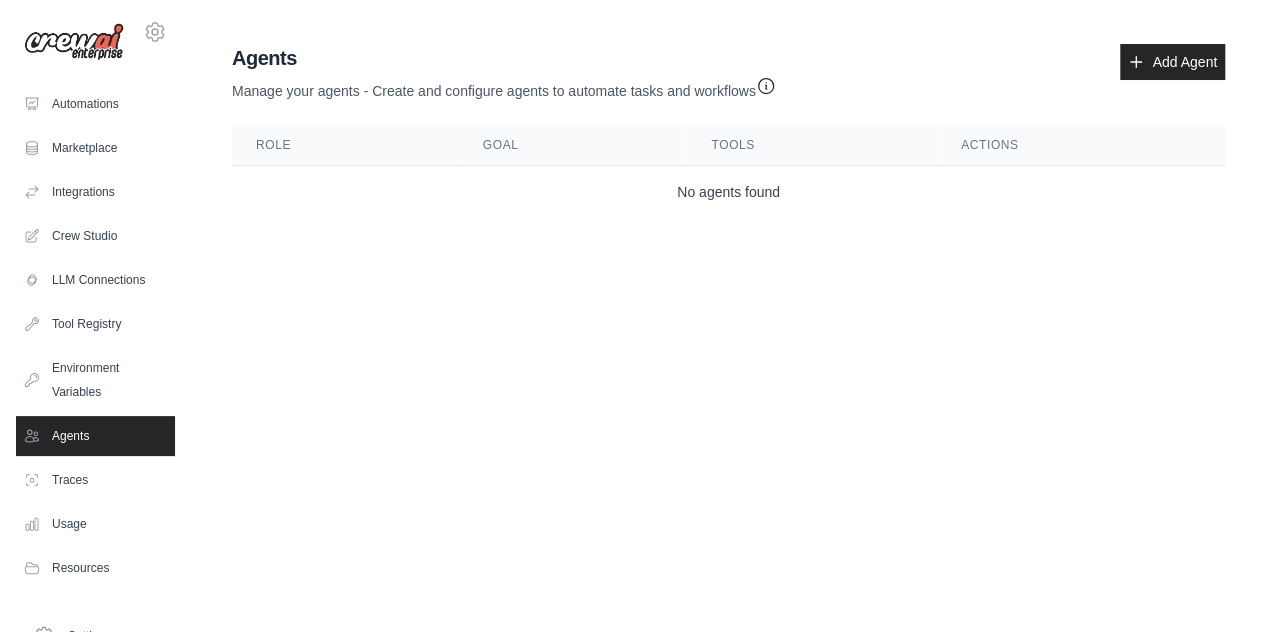 scroll, scrollTop: 0, scrollLeft: 0, axis: both 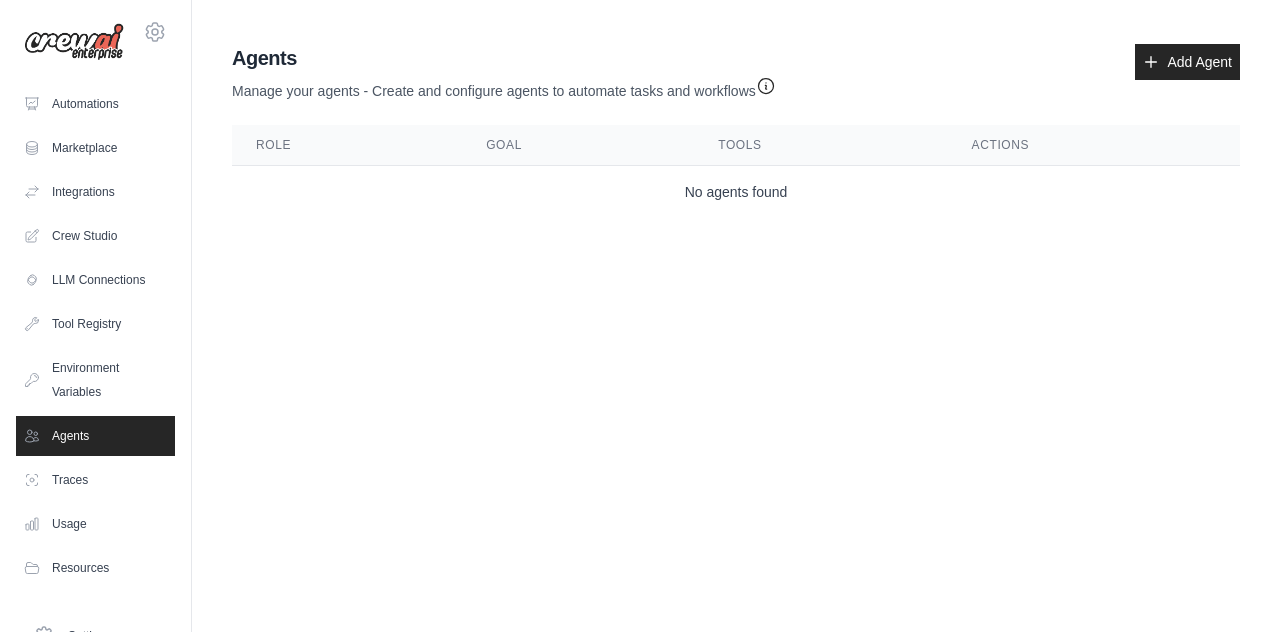 click on "No agents found" at bounding box center [736, 192] 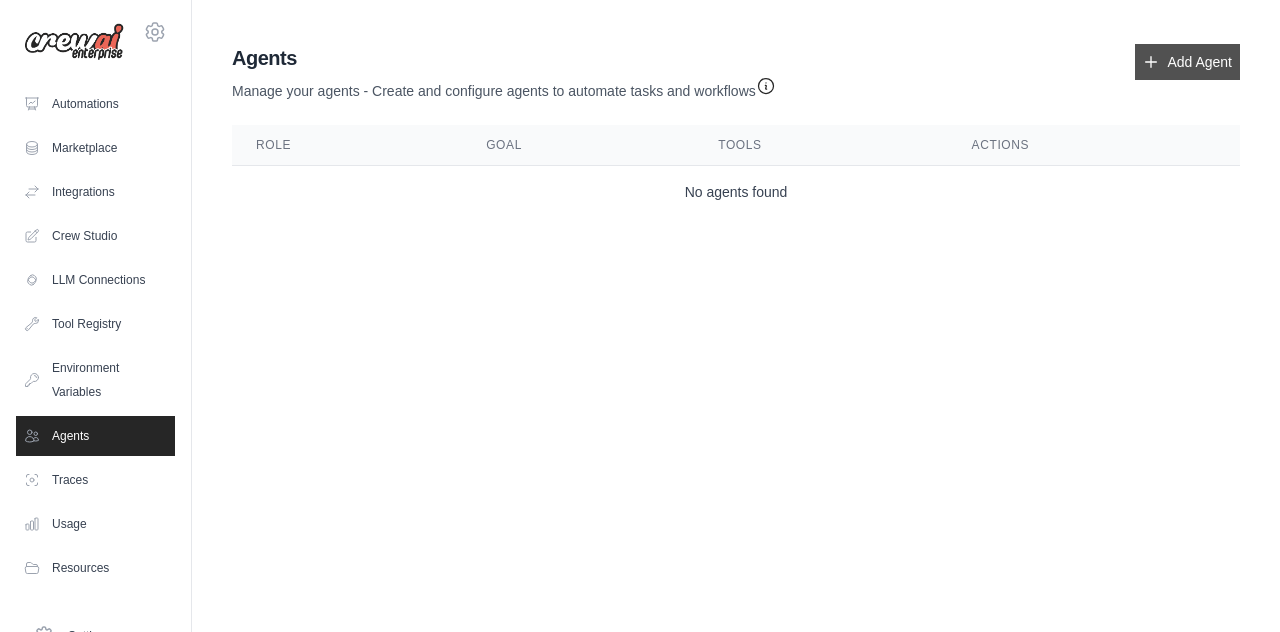 click on "Add Agent" at bounding box center [1187, 62] 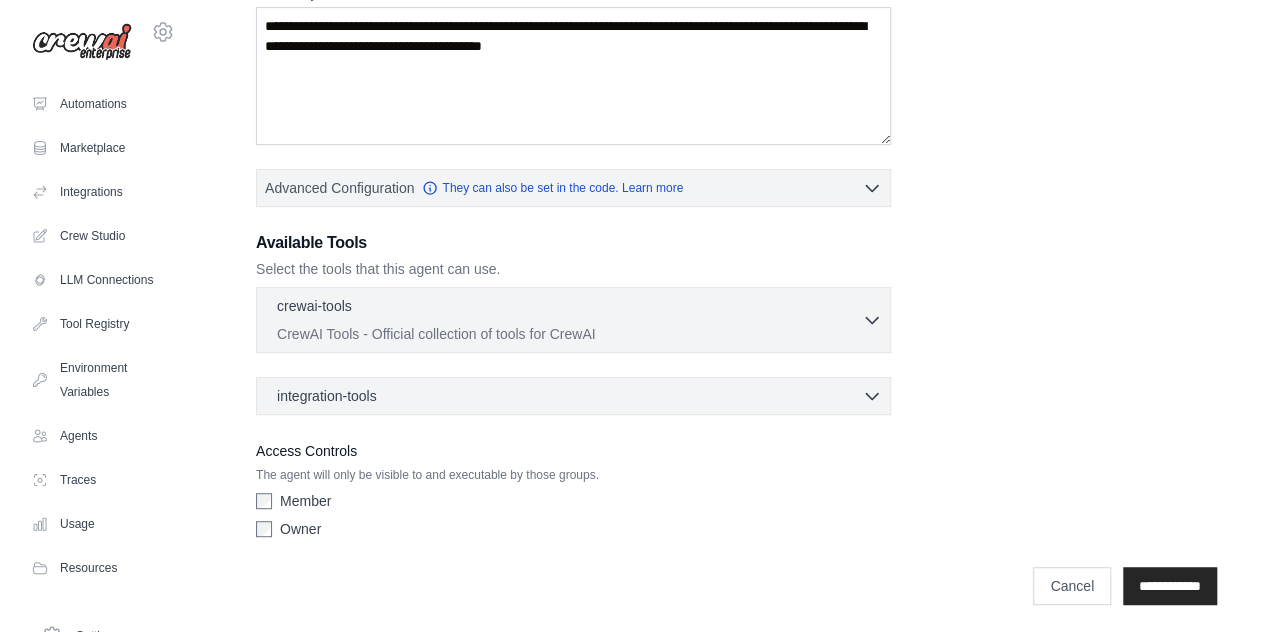 scroll, scrollTop: 0, scrollLeft: 0, axis: both 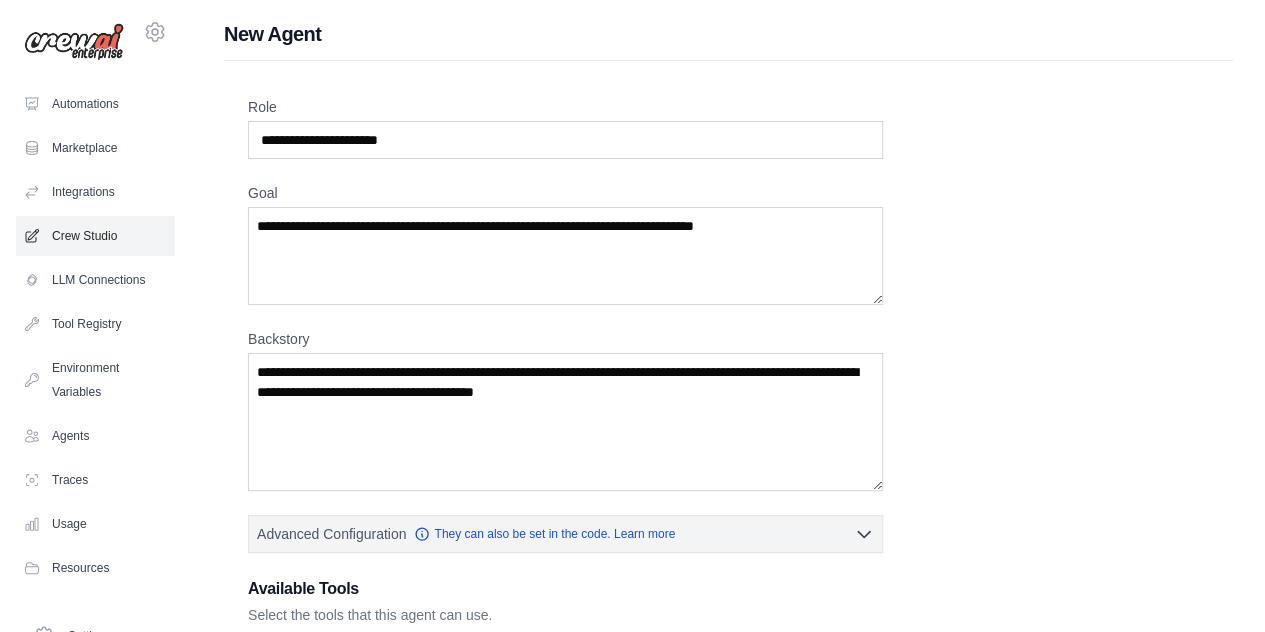 click on "Crew Studio" at bounding box center [95, 236] 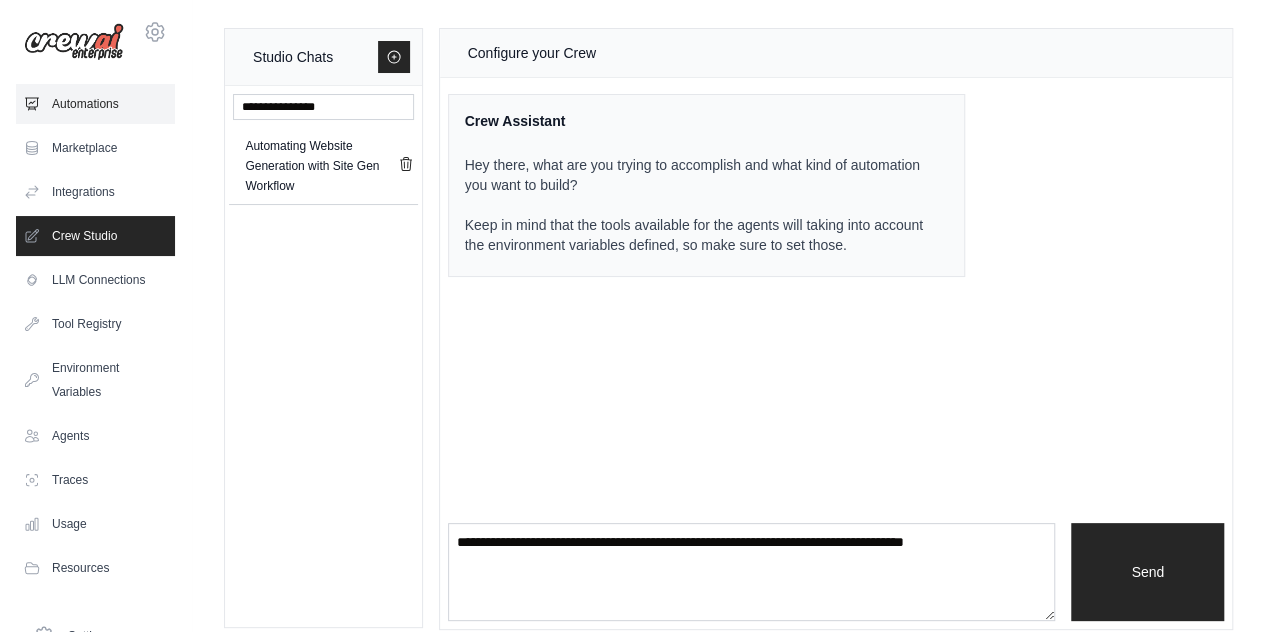 click on "Automations" at bounding box center (95, 104) 